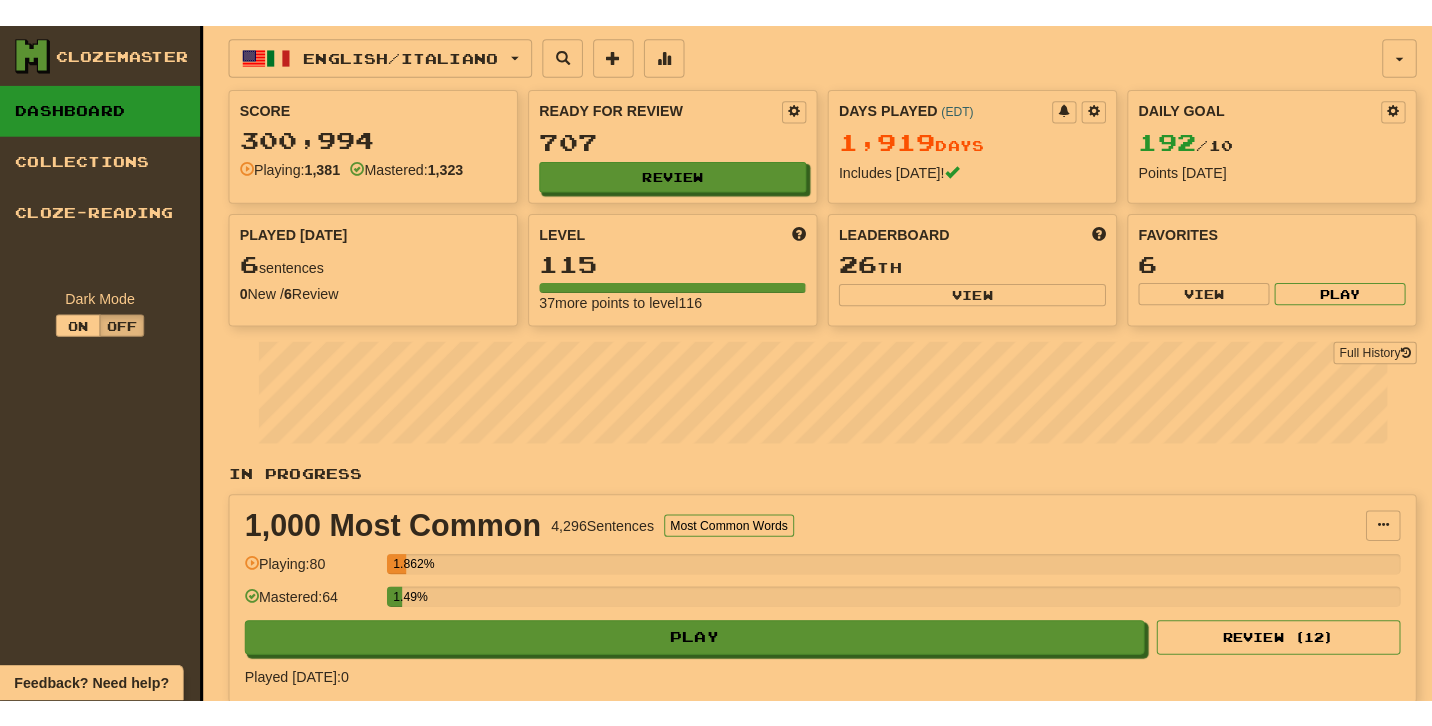 scroll, scrollTop: 0, scrollLeft: 0, axis: both 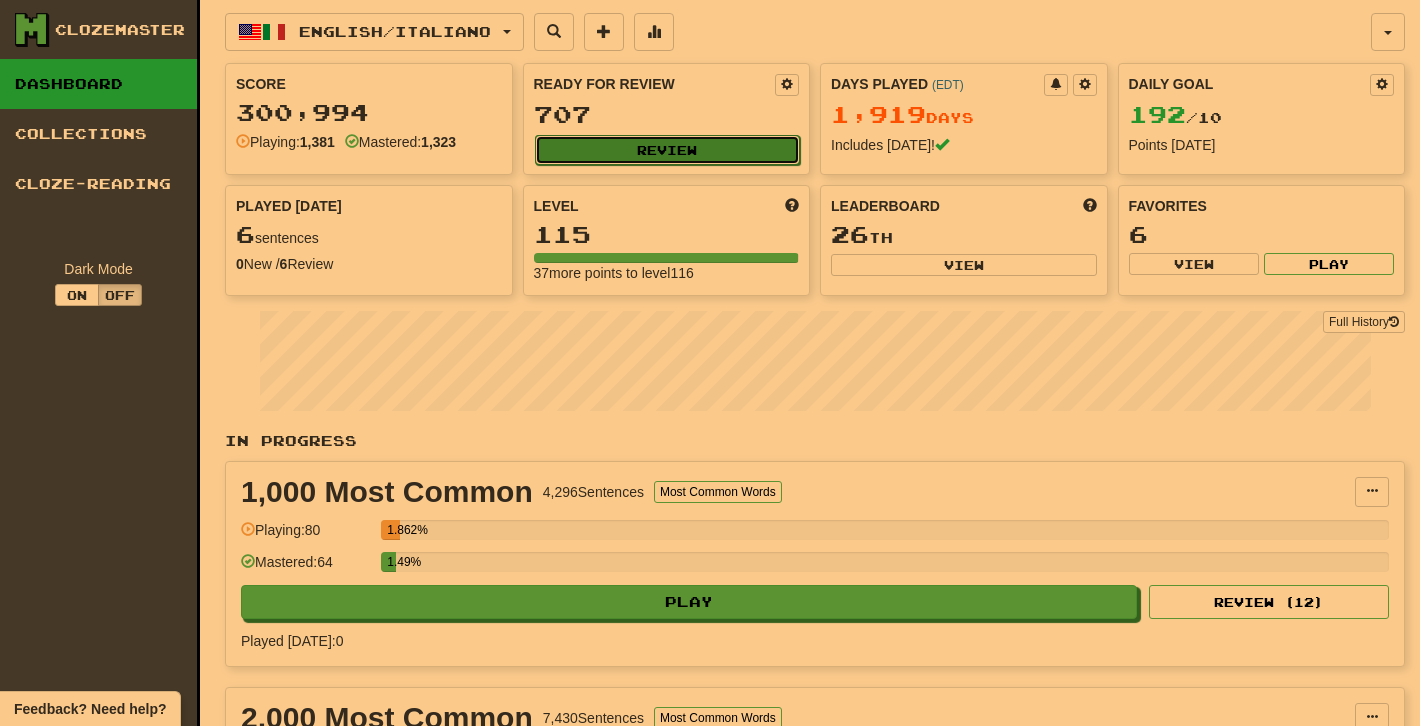 click on "Review" at bounding box center [668, 150] 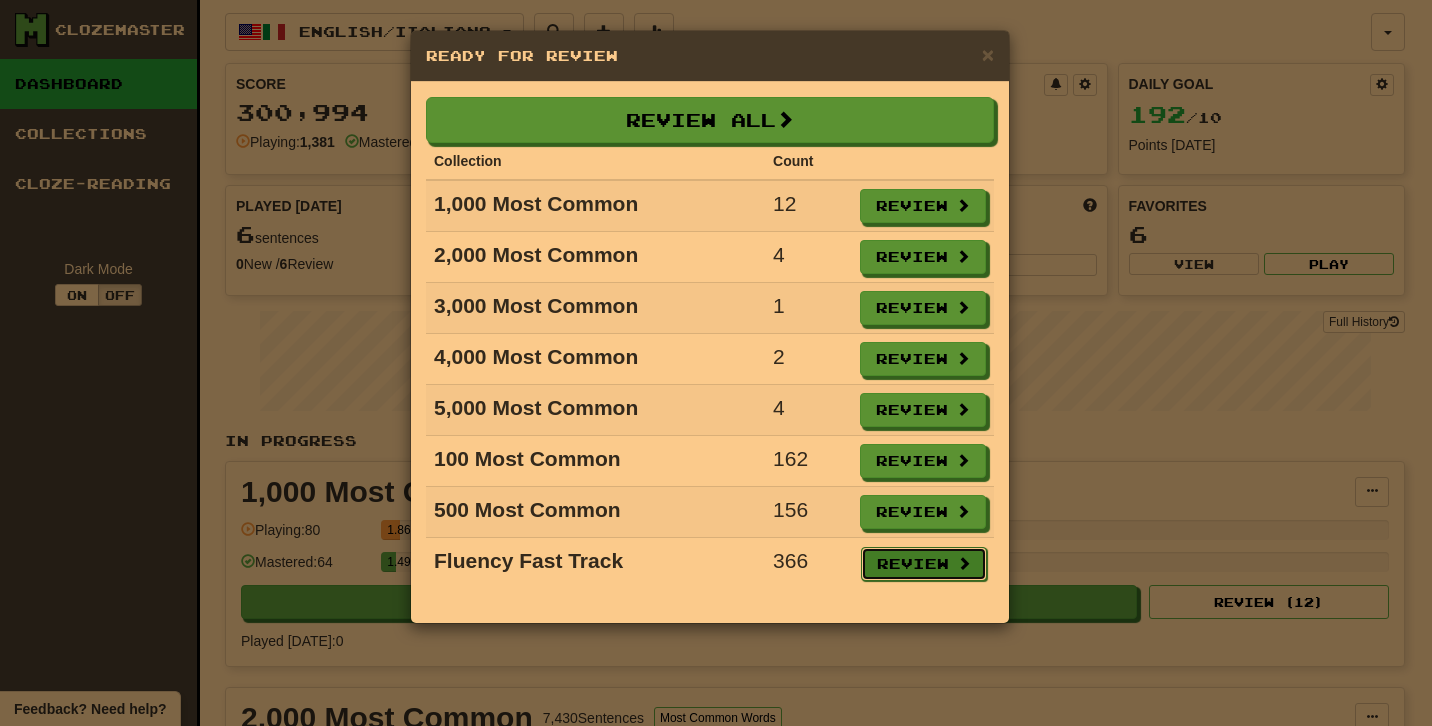 click on "Review" at bounding box center (924, 564) 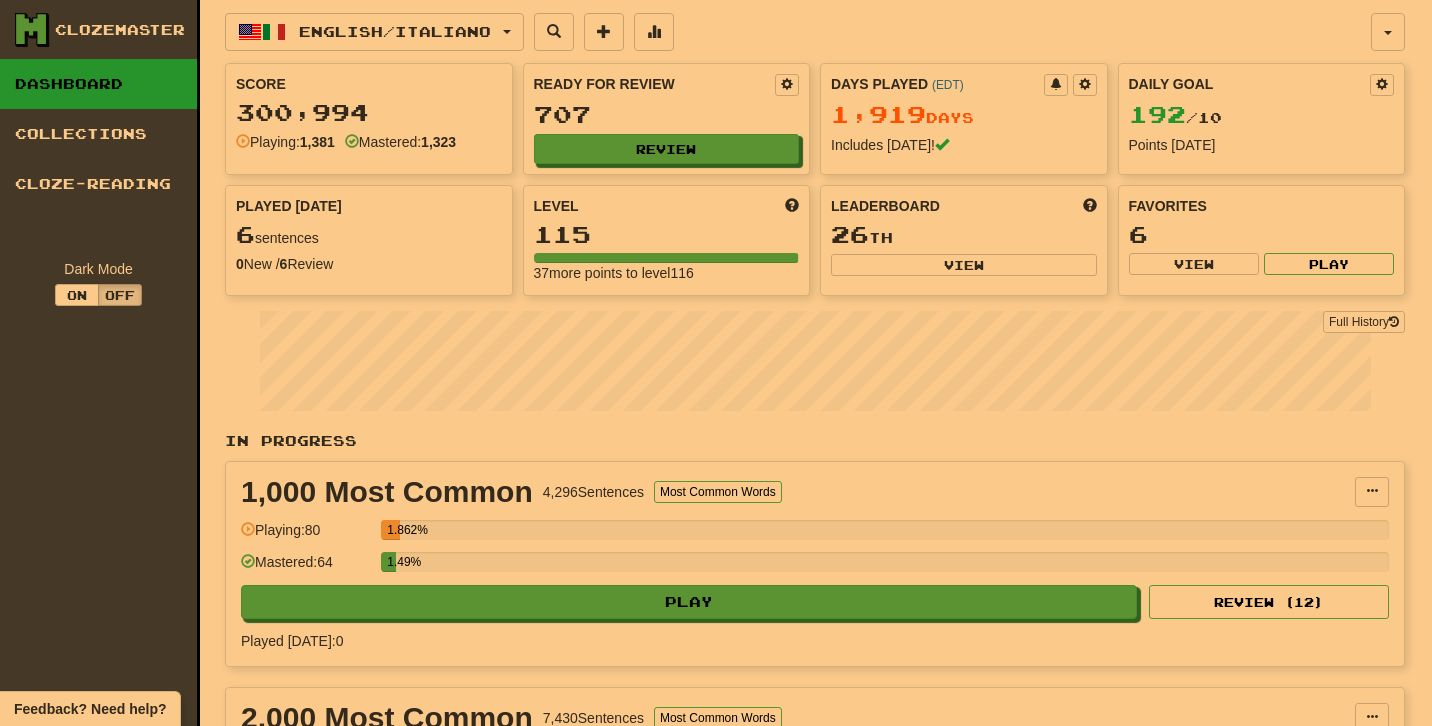 select on "**" 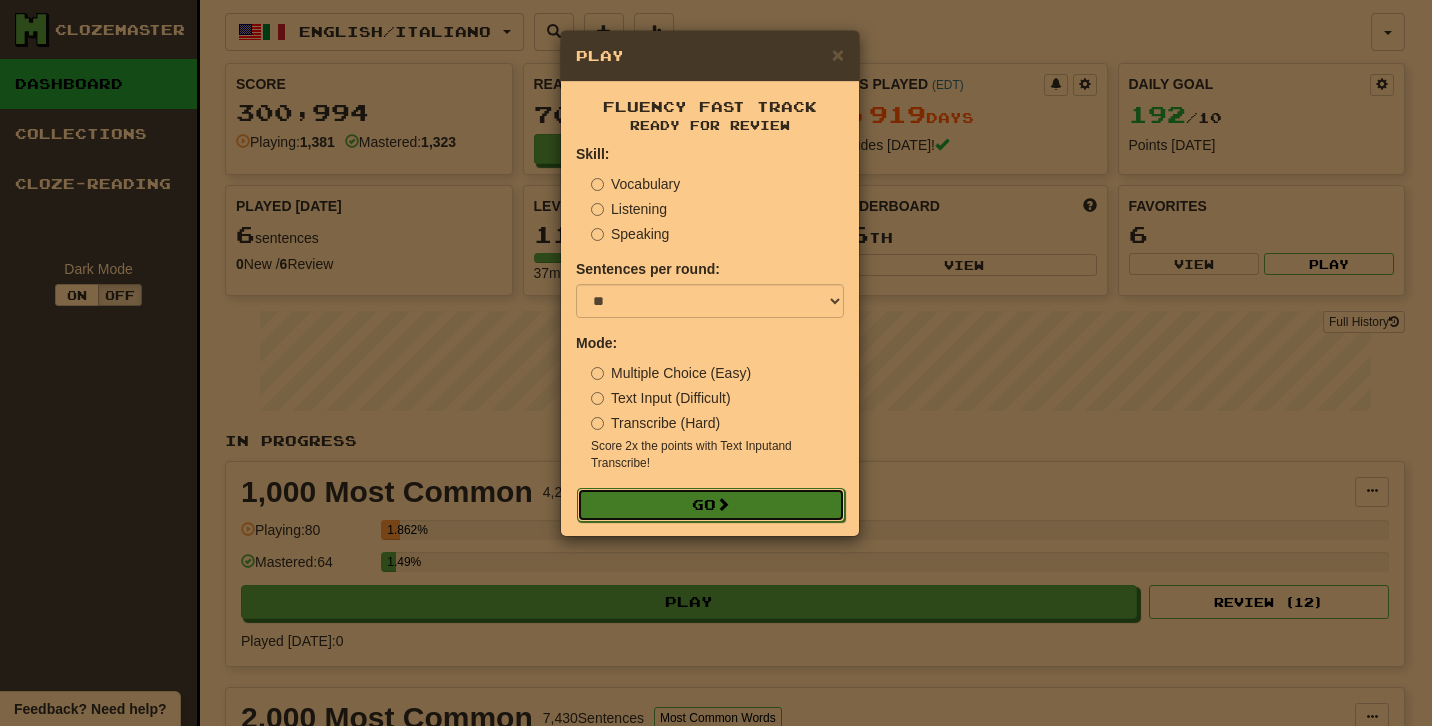 click at bounding box center (723, 504) 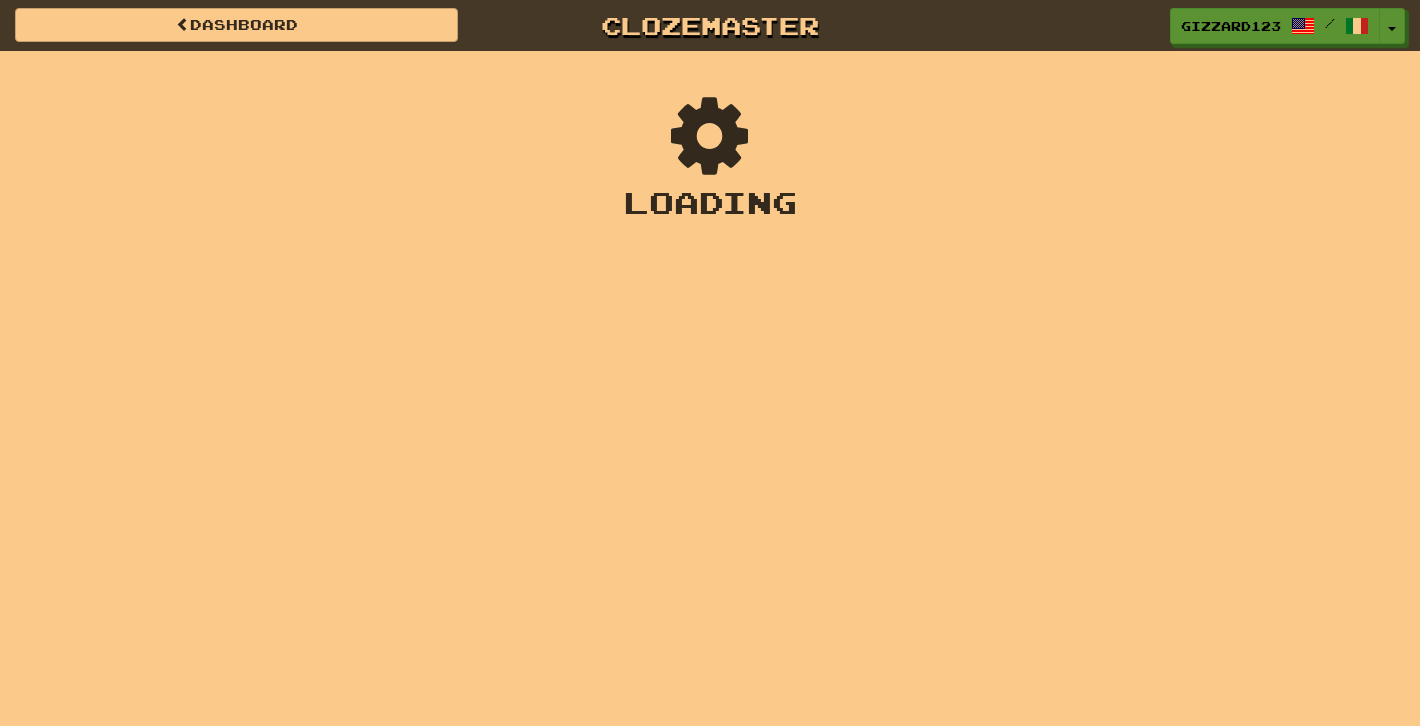 scroll, scrollTop: 0, scrollLeft: 0, axis: both 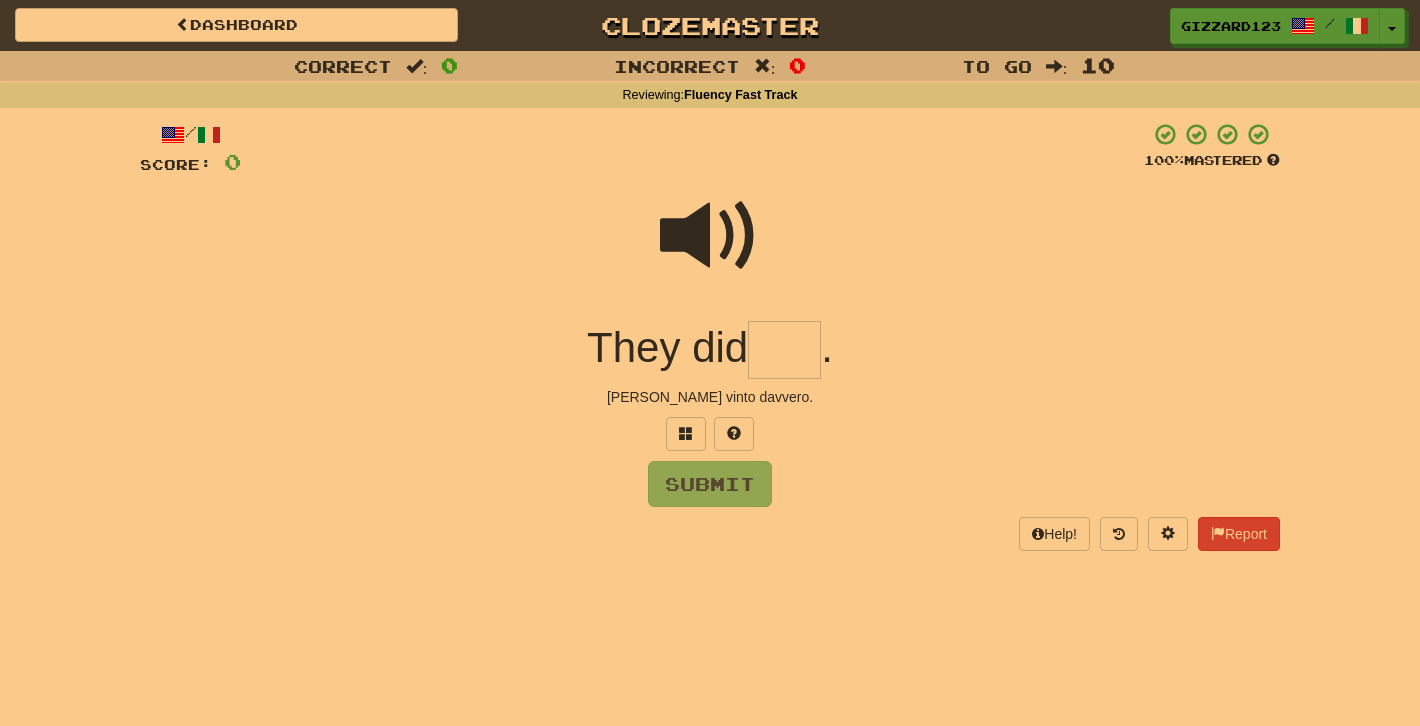 click at bounding box center [784, 350] 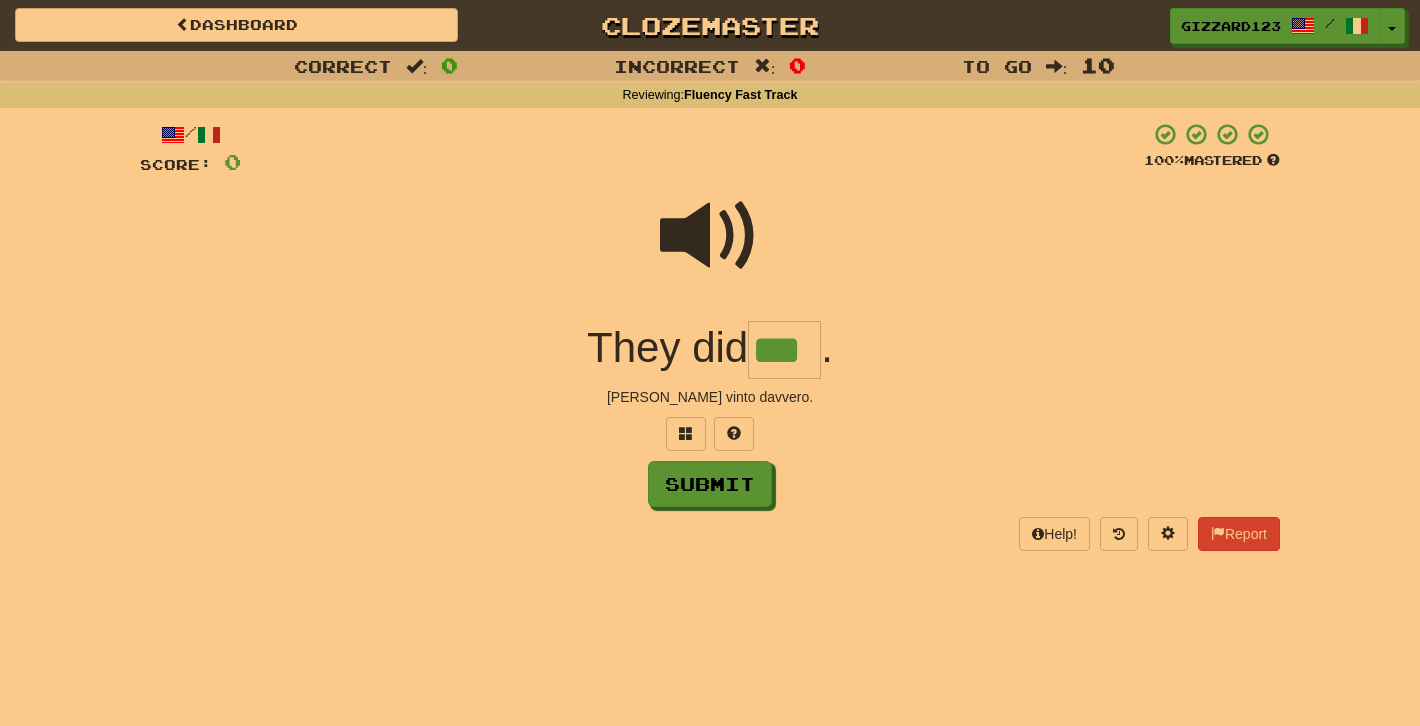 type on "***" 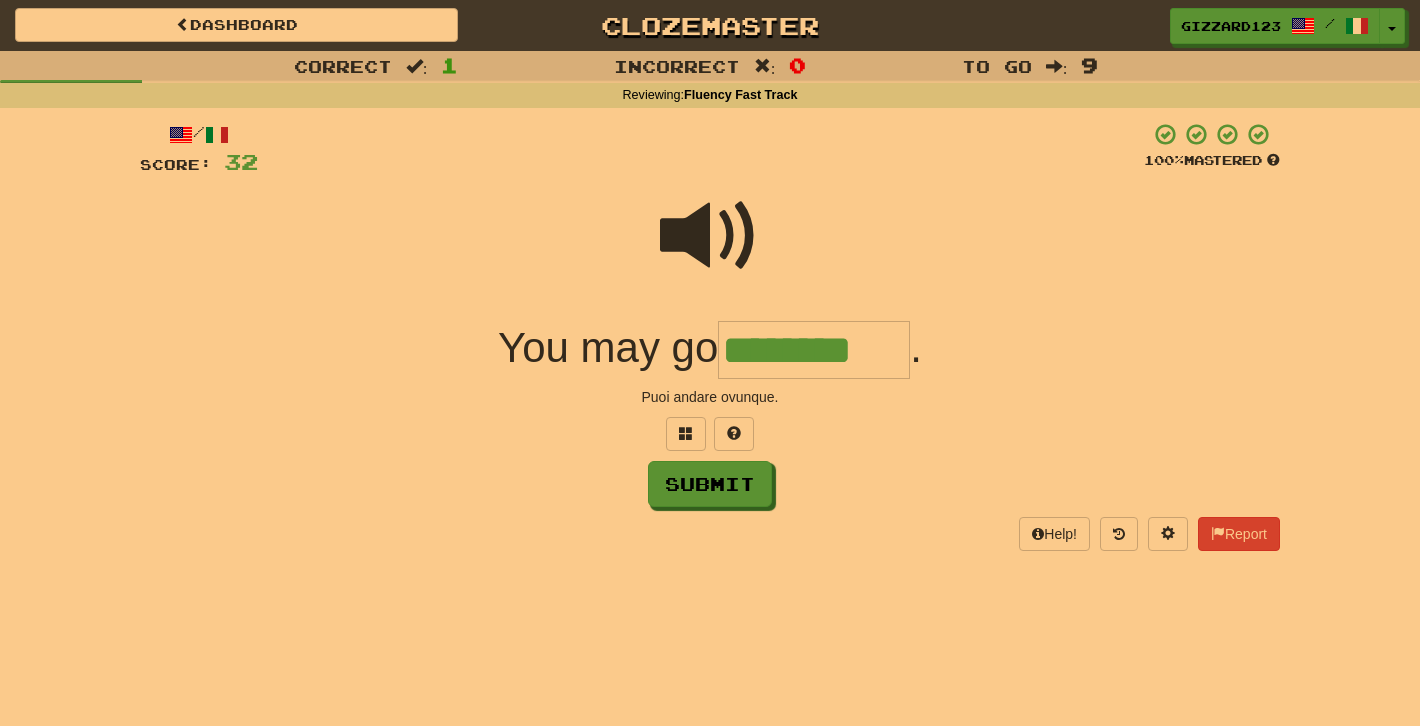 type on "********" 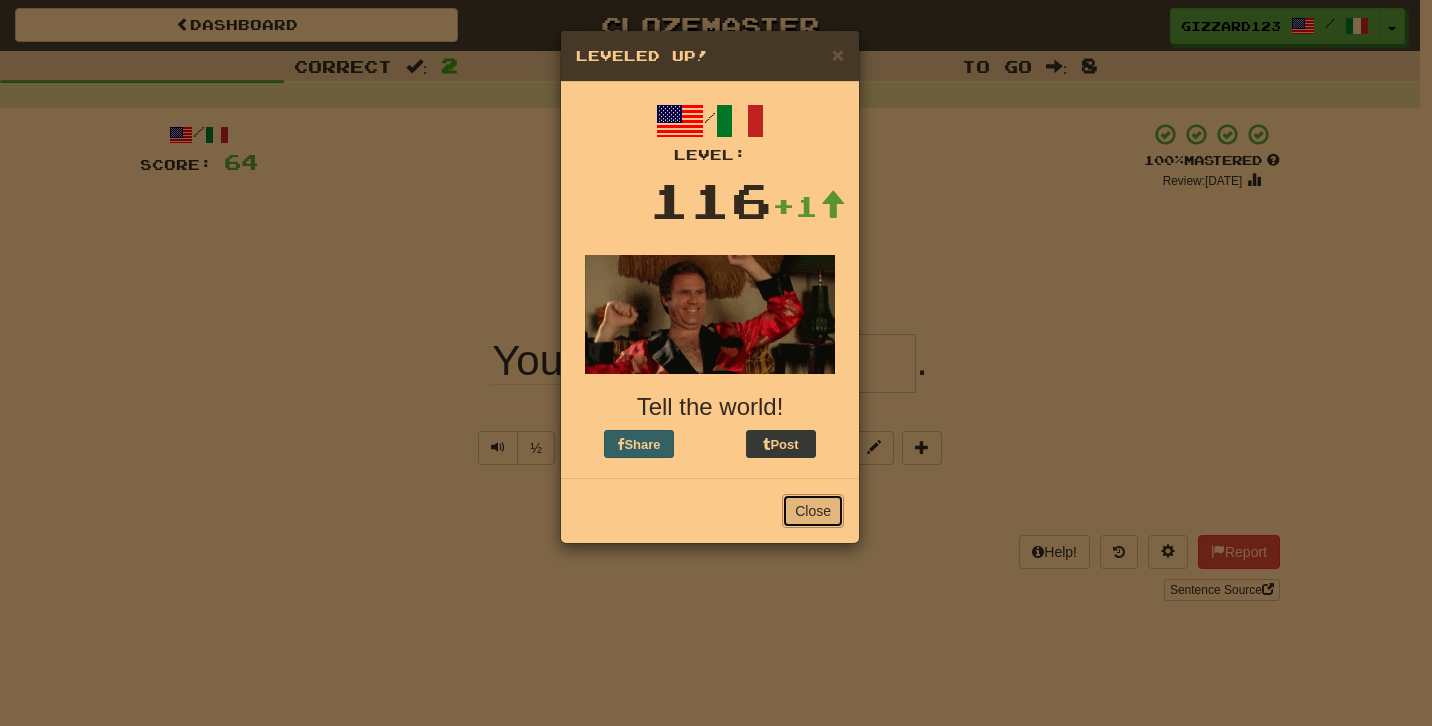 click on "Close" at bounding box center [813, 511] 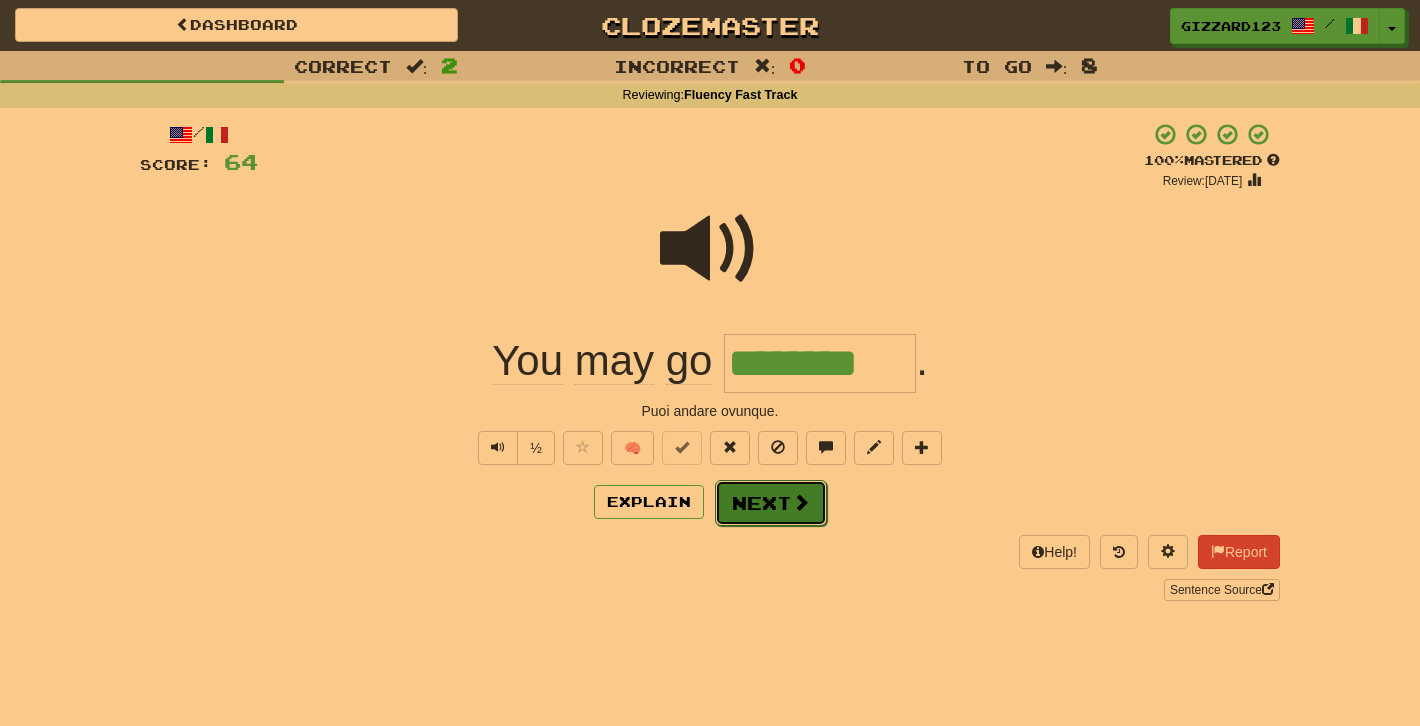 click on "Next" at bounding box center (771, 503) 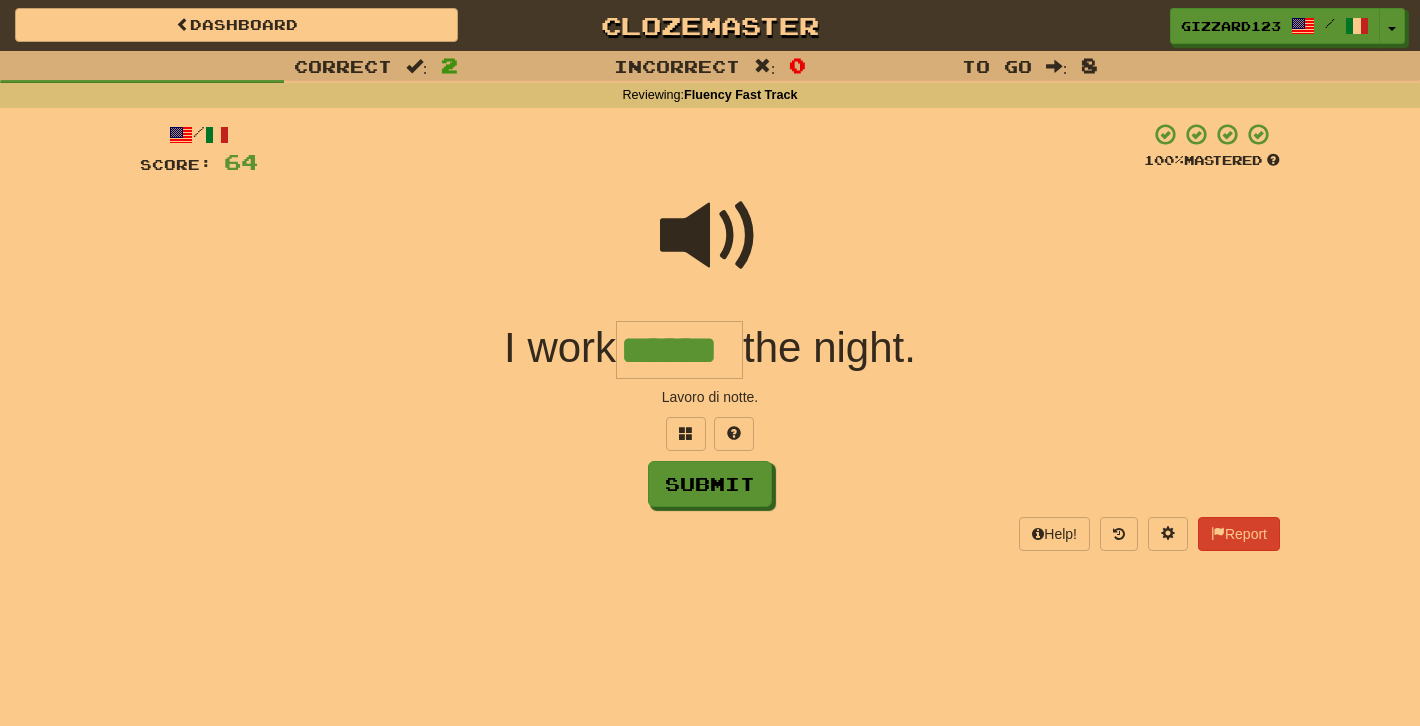 type on "******" 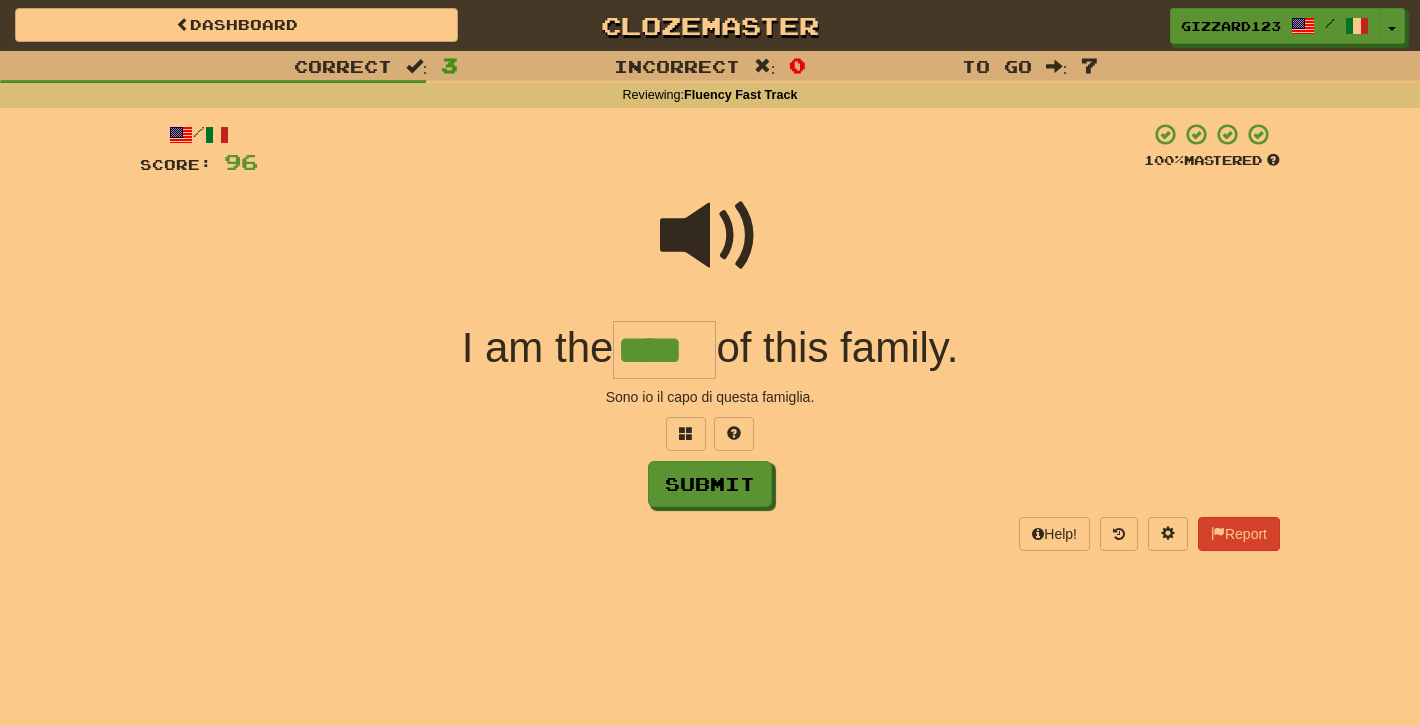 type on "****" 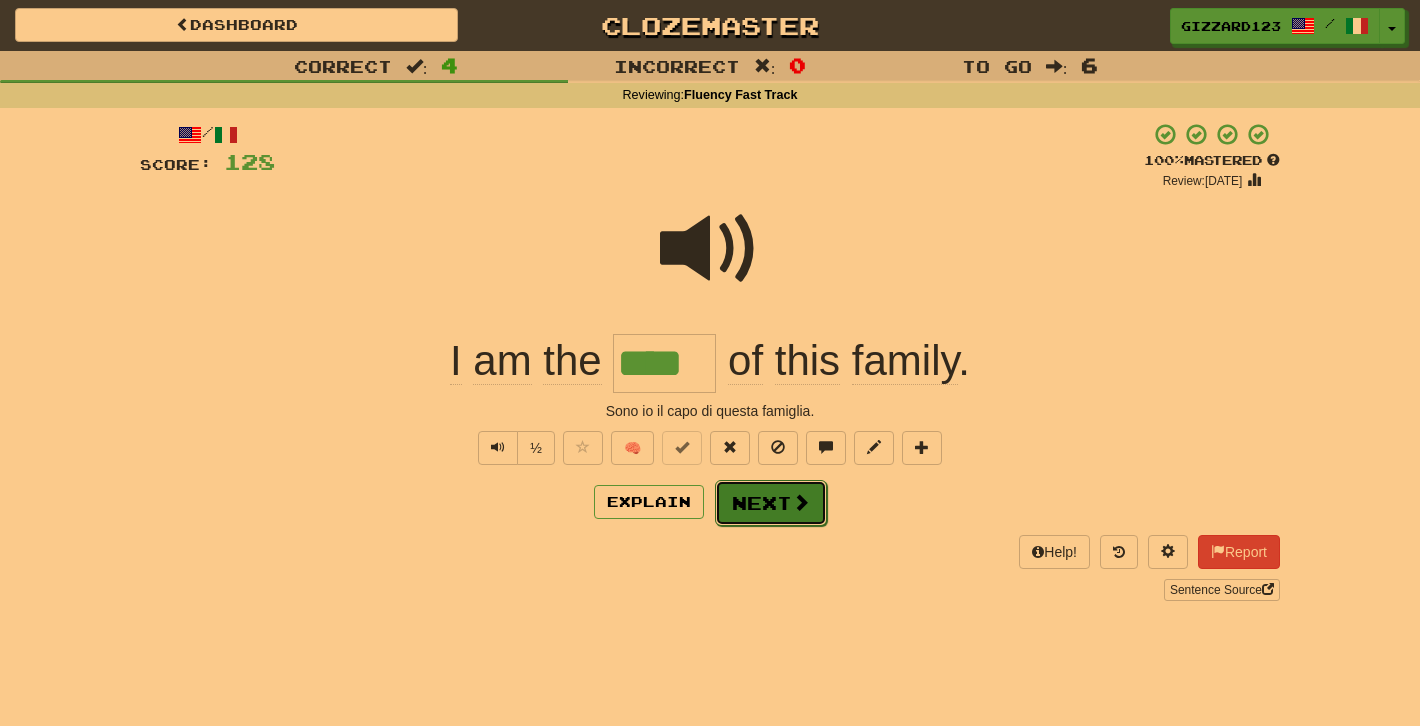 click at bounding box center (801, 502) 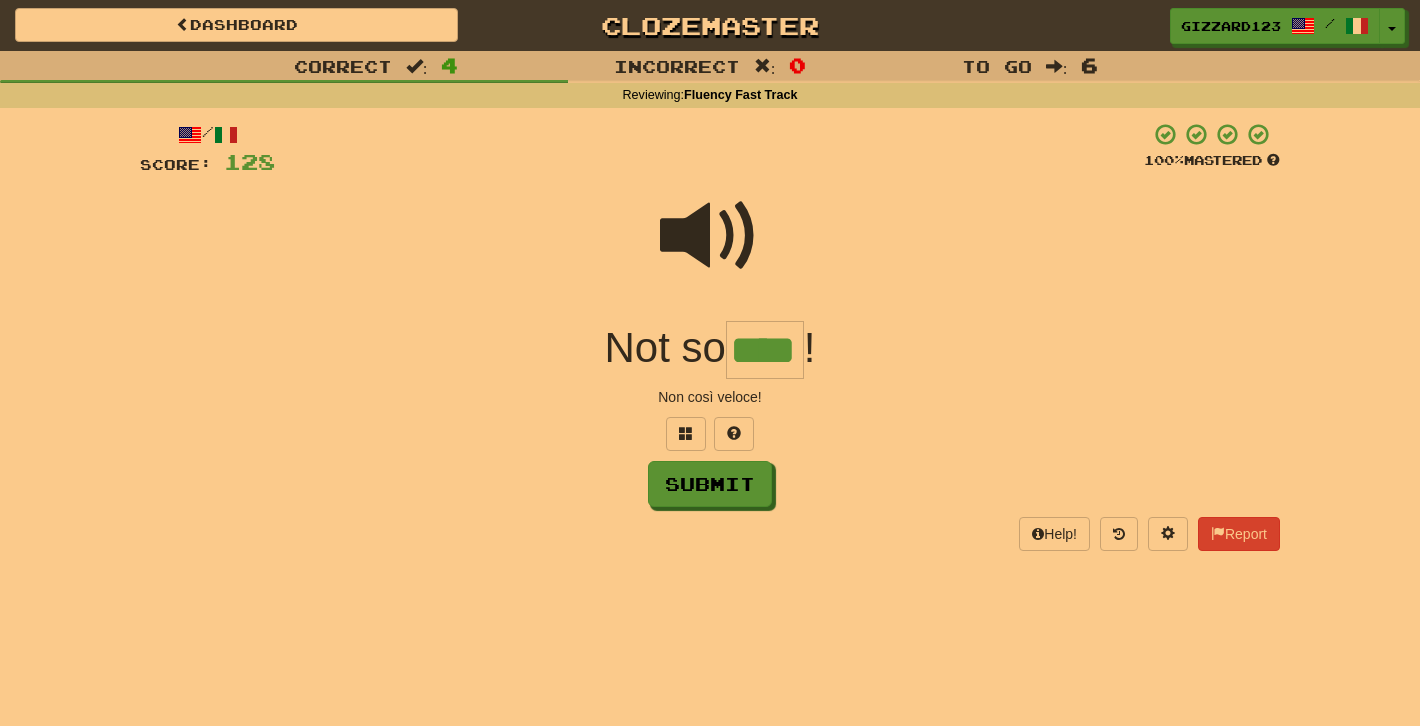 type on "****" 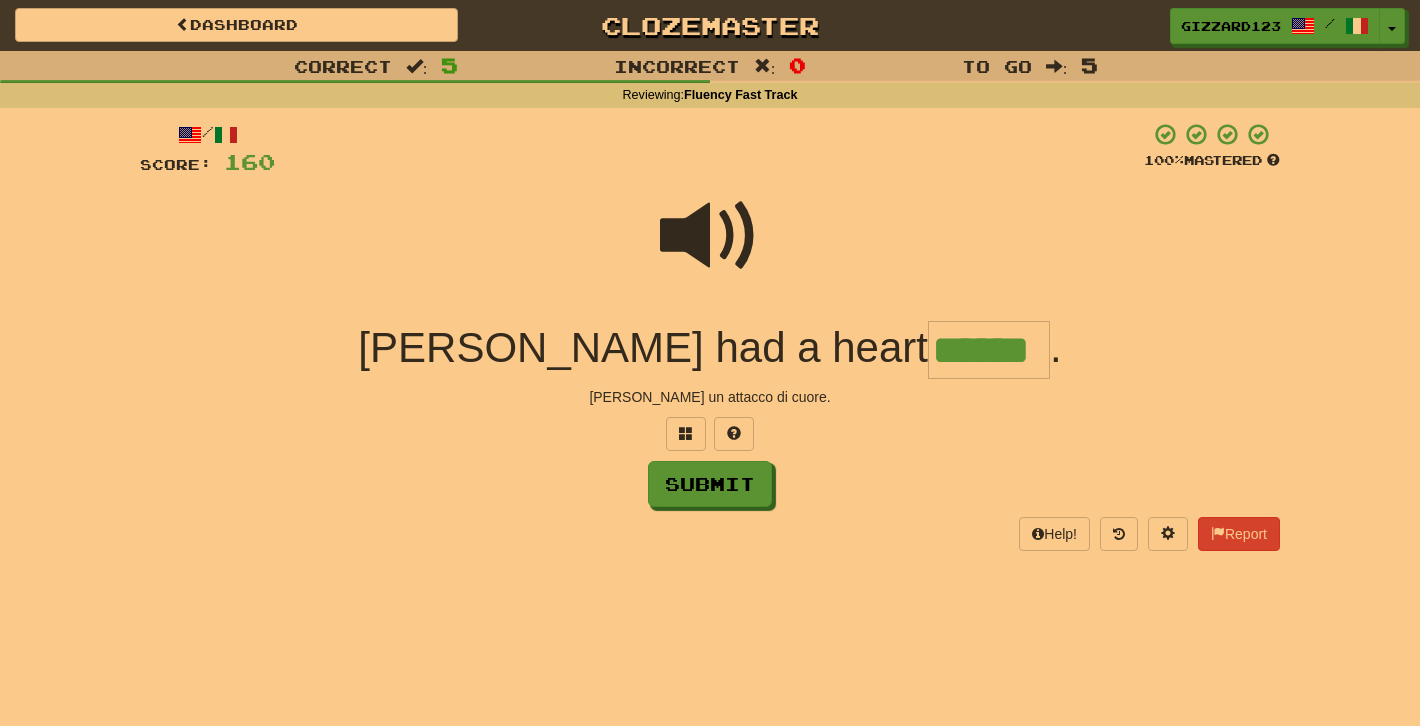 type on "******" 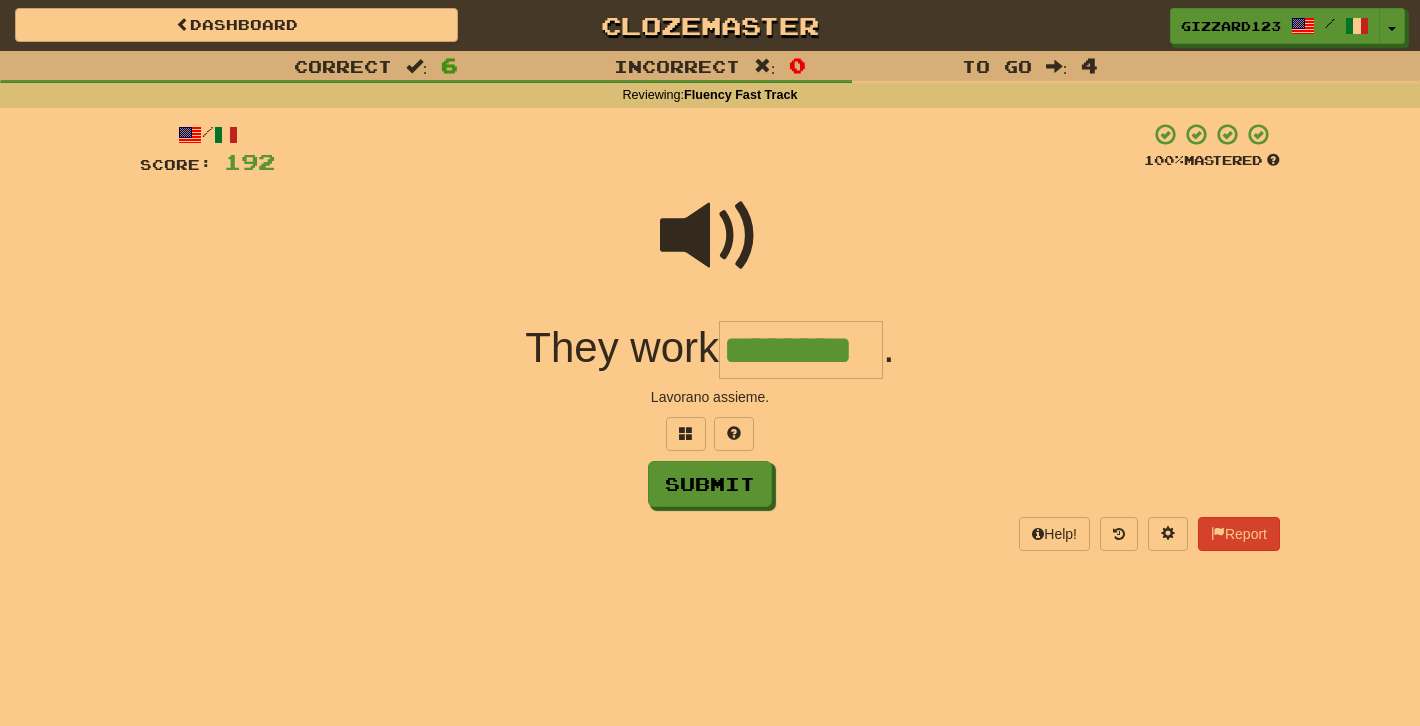 type on "********" 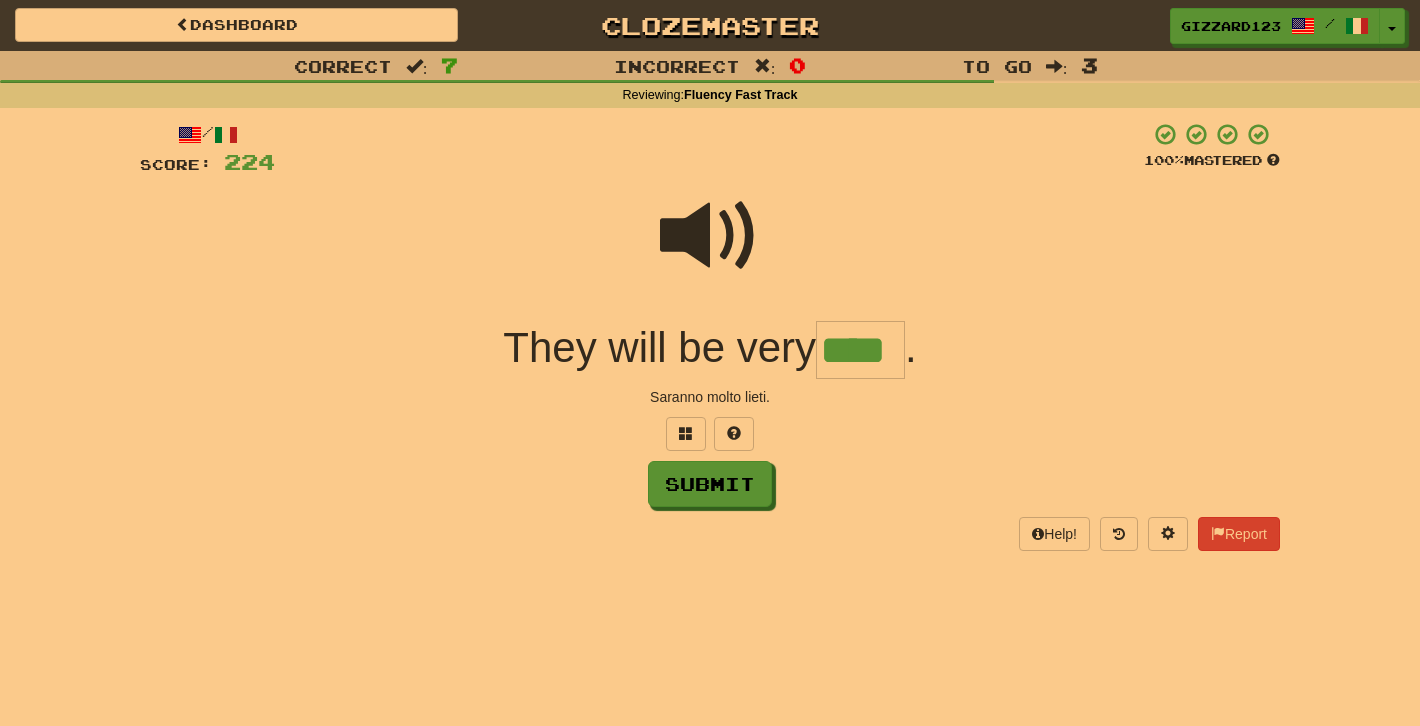 type on "****" 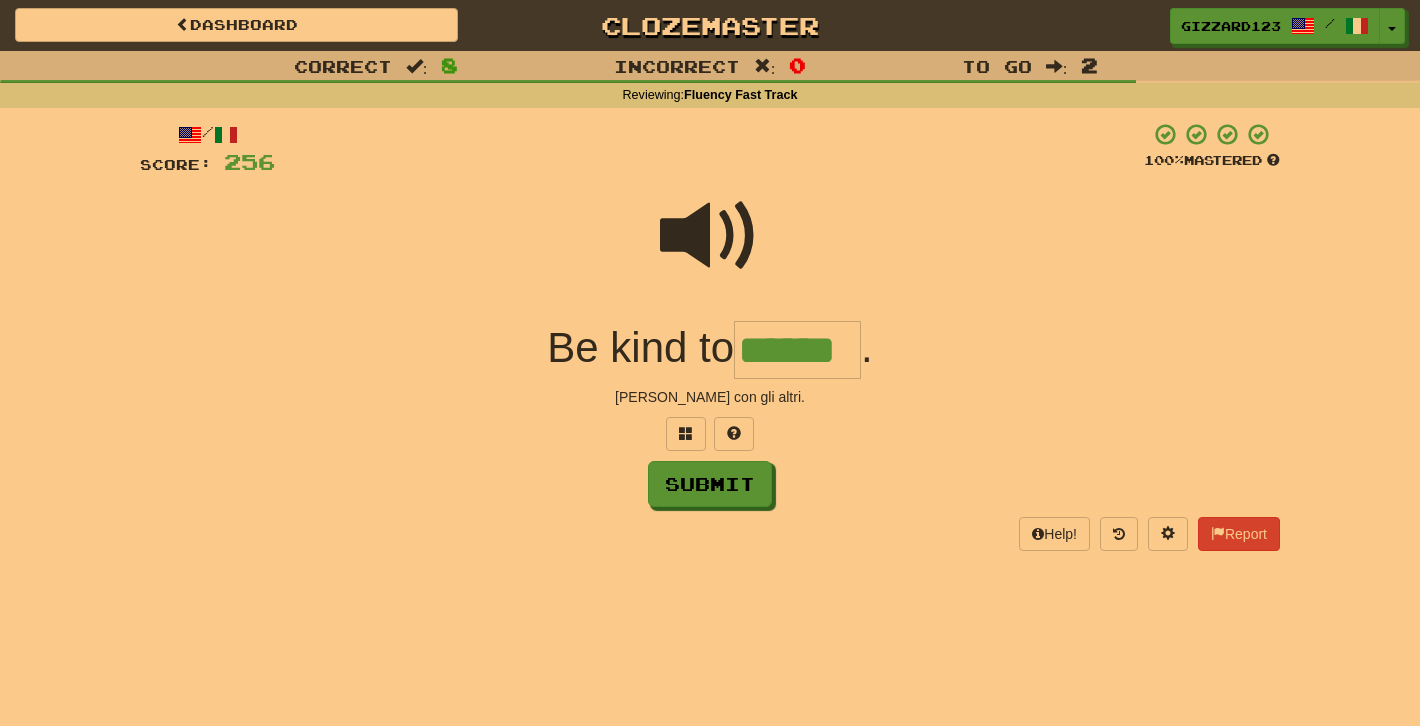 type on "******" 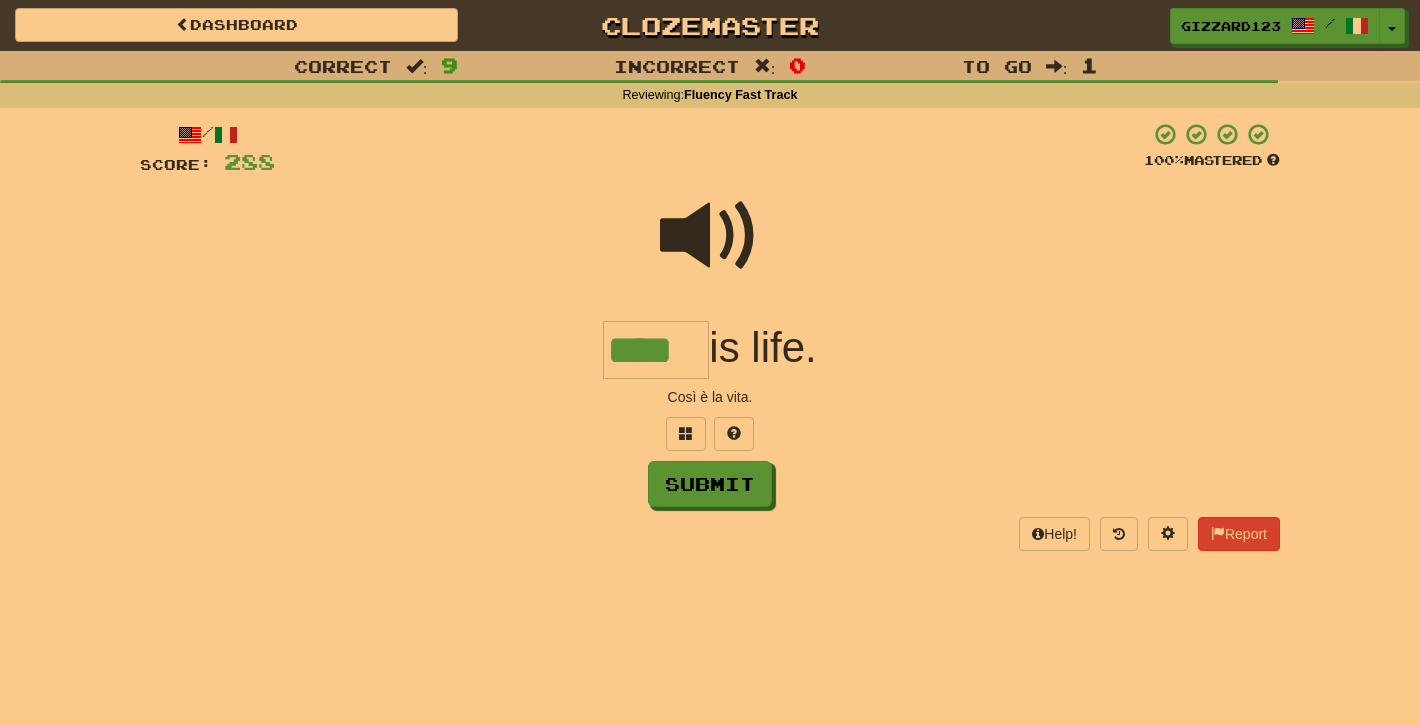 type on "****" 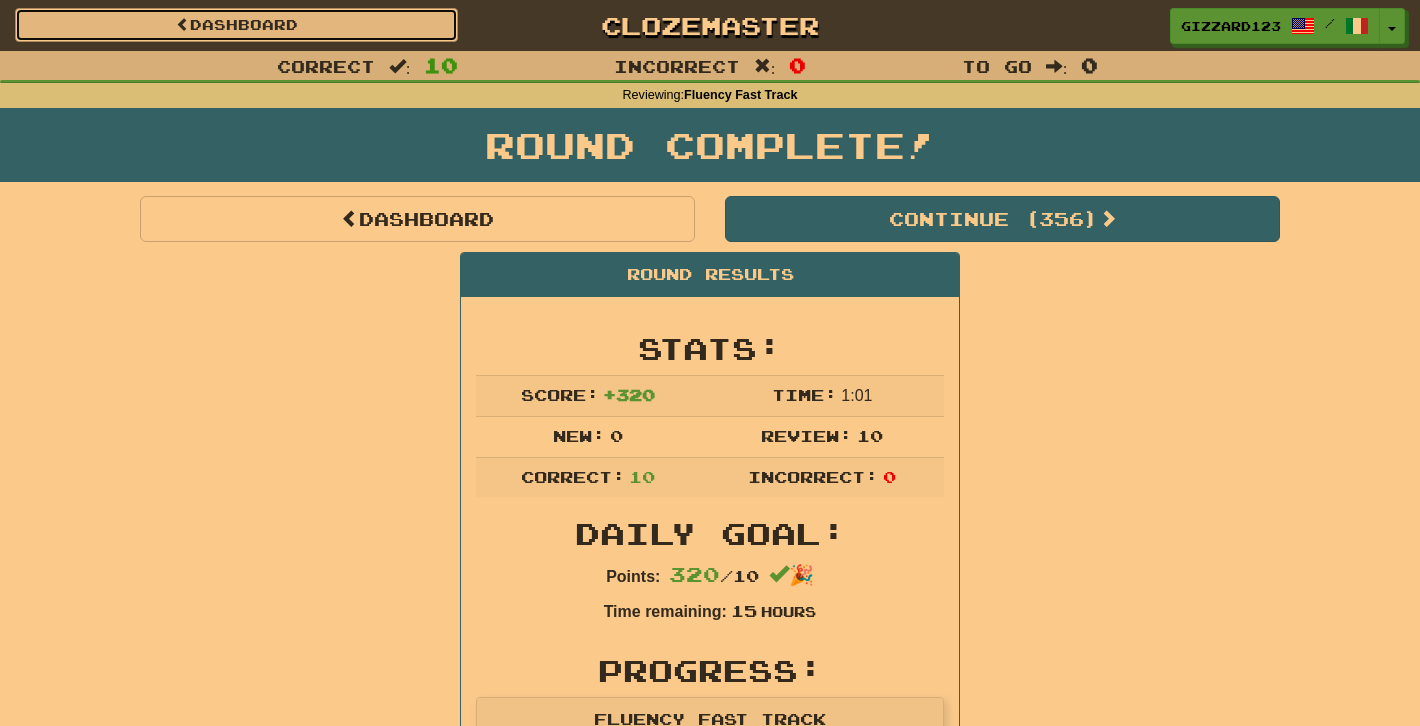 click on "Dashboard" at bounding box center (236, 25) 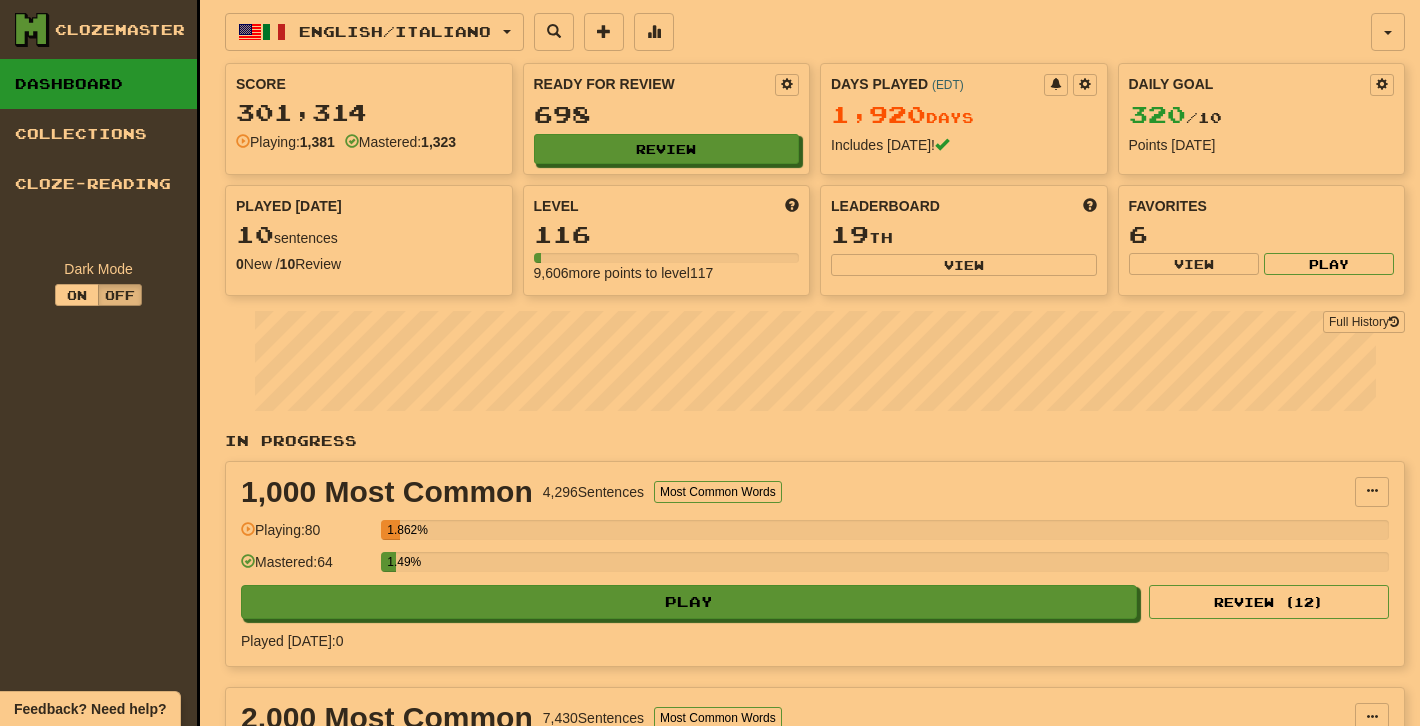 scroll, scrollTop: 0, scrollLeft: 0, axis: both 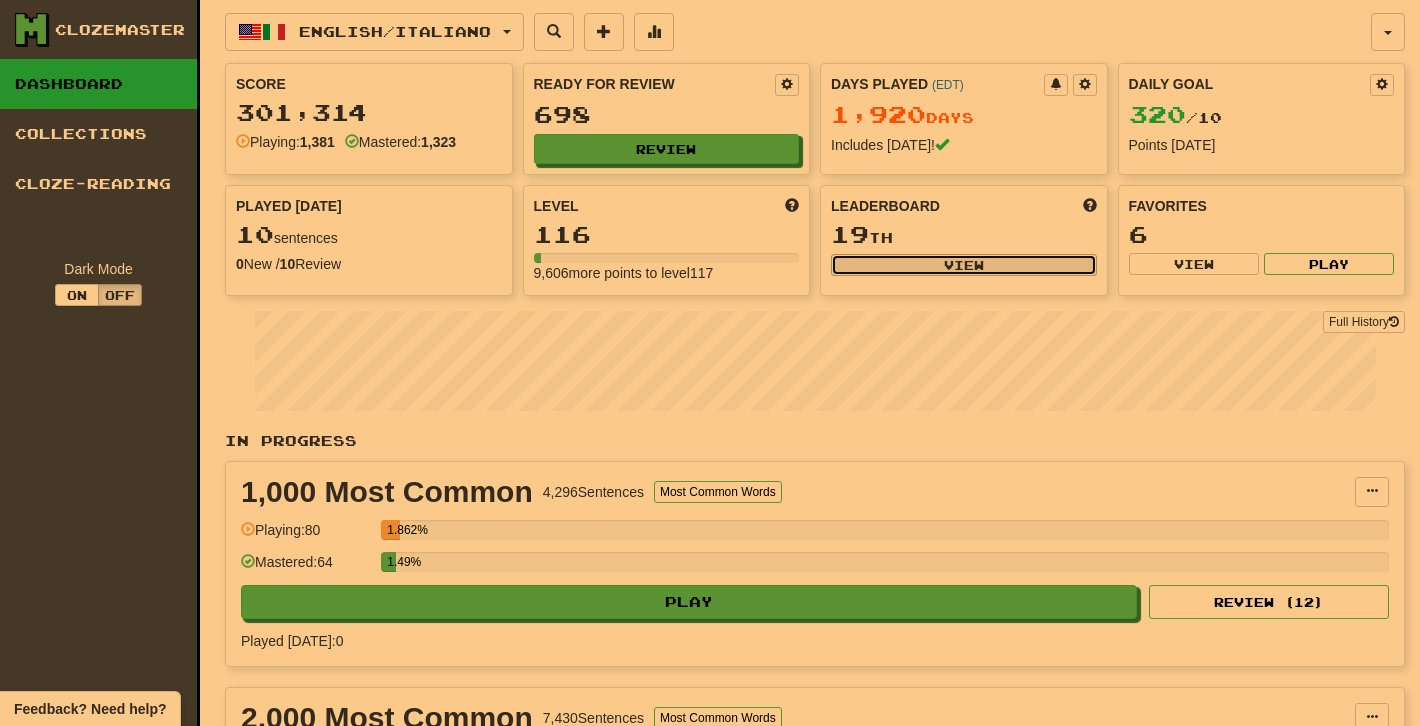 click on "View" at bounding box center (964, 265) 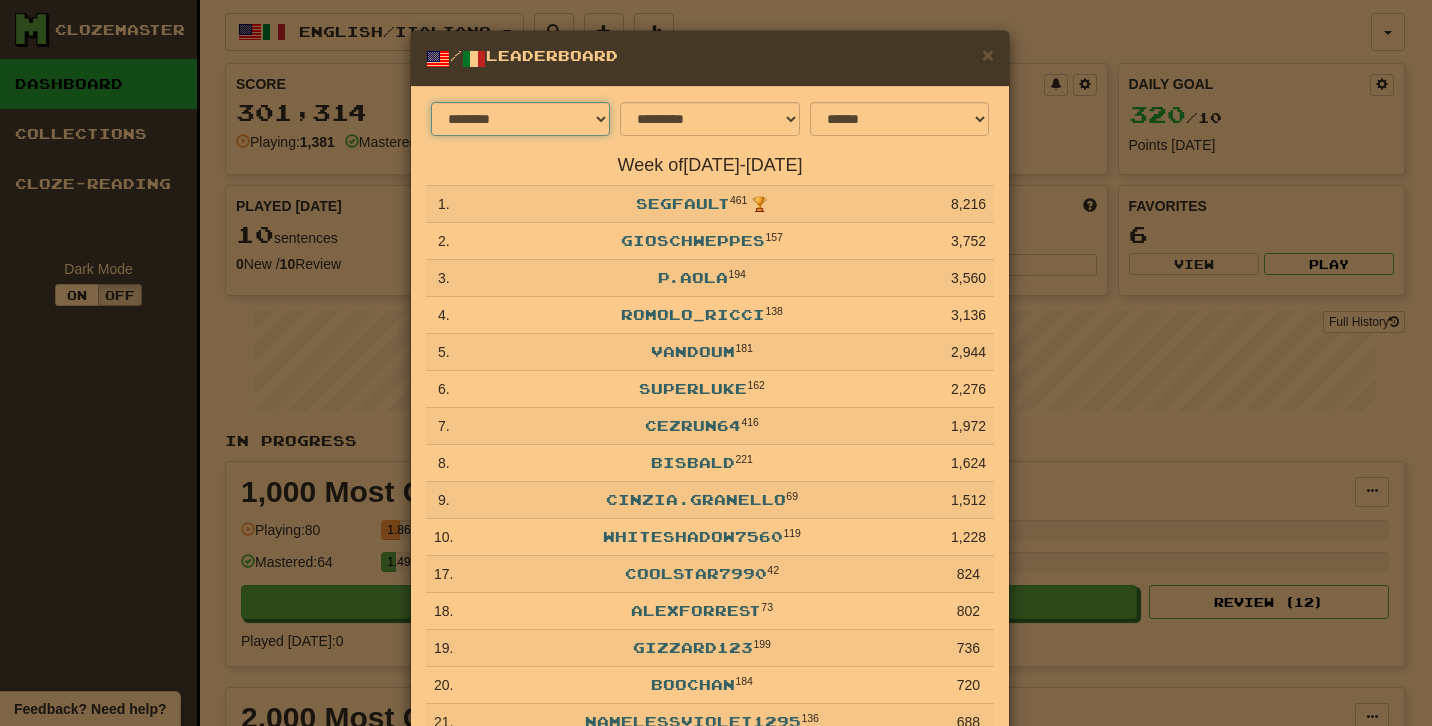 click on "******** *********" at bounding box center (520, 119) 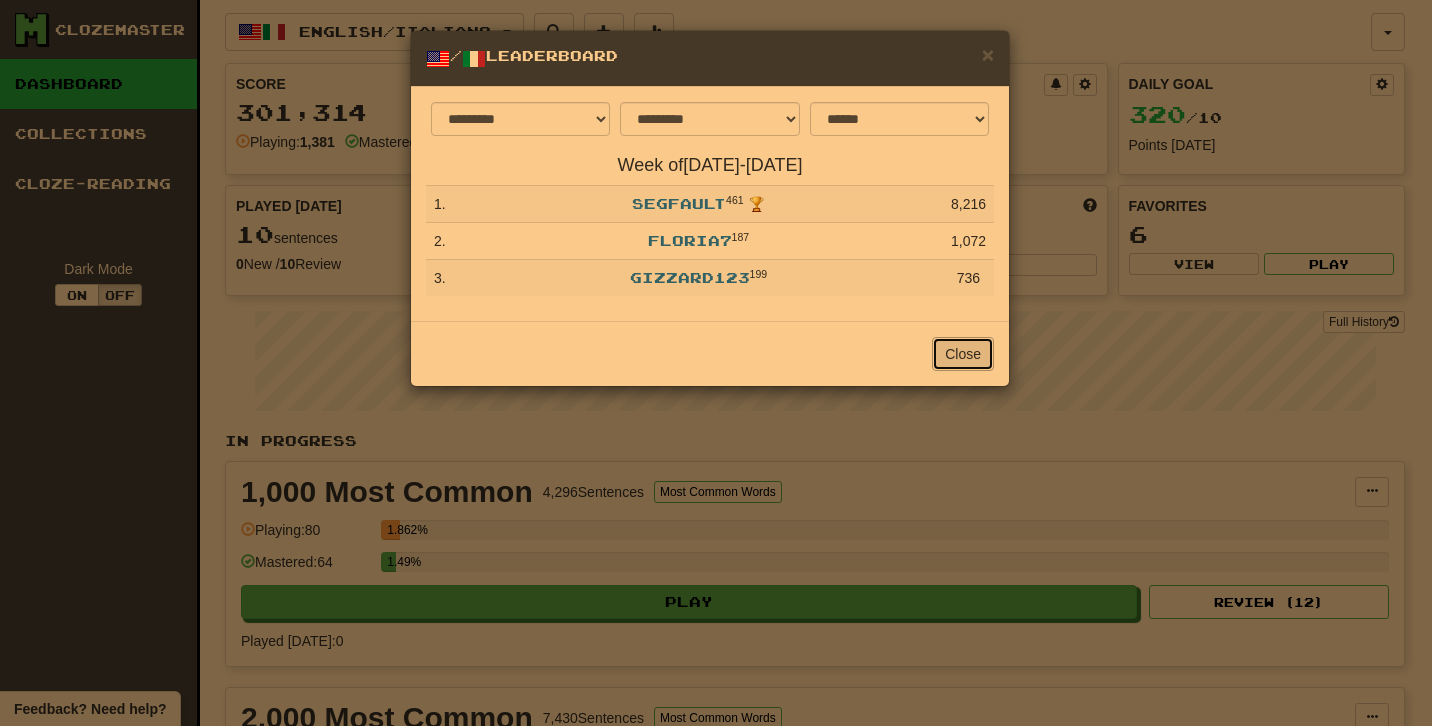 click on "Close" at bounding box center (963, 354) 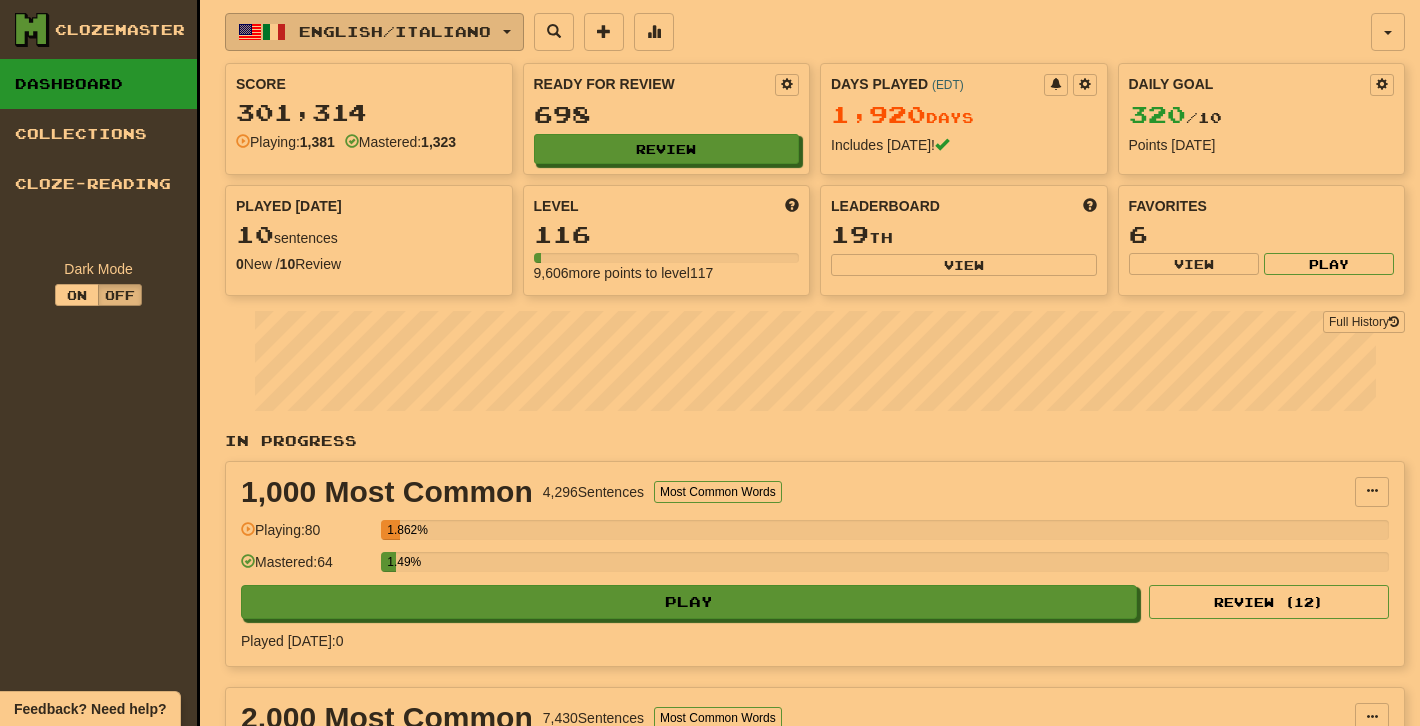 click on "English  /  Italiano" at bounding box center (395, 31) 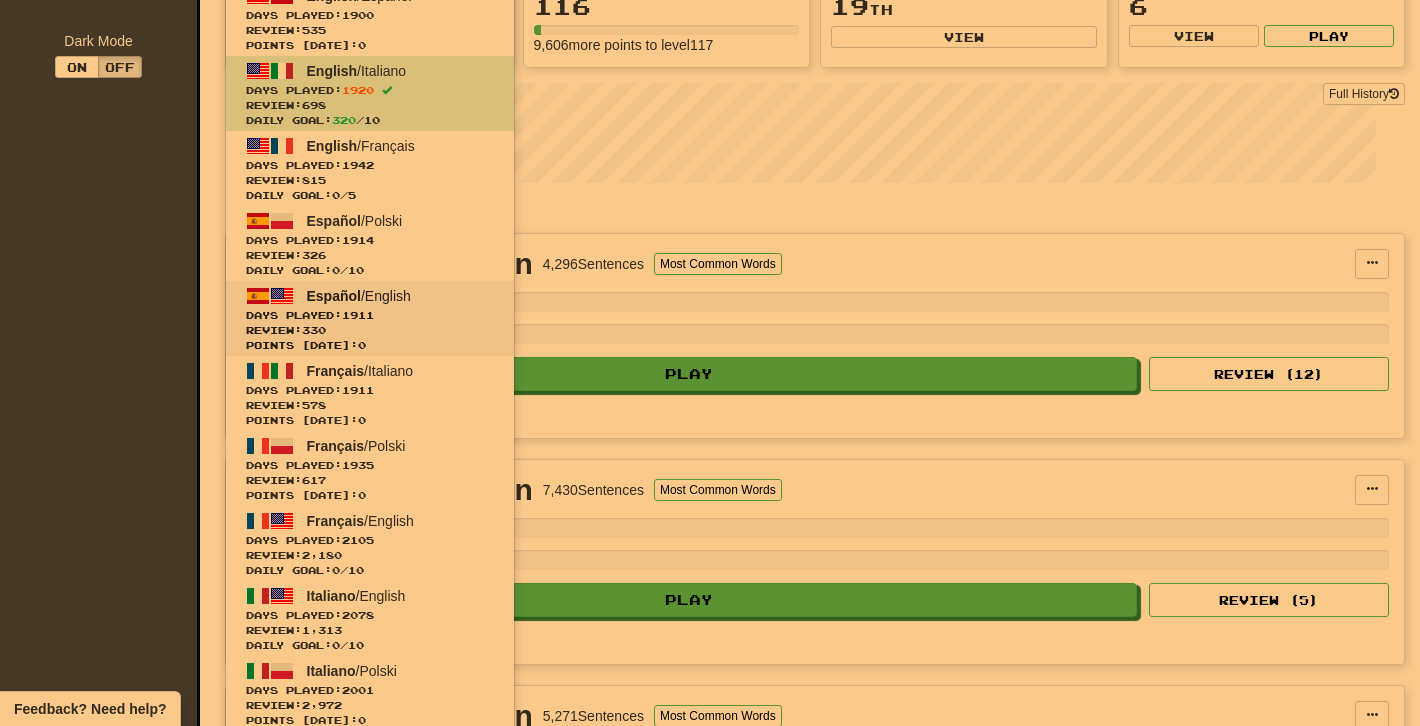 scroll, scrollTop: 320, scrollLeft: 0, axis: vertical 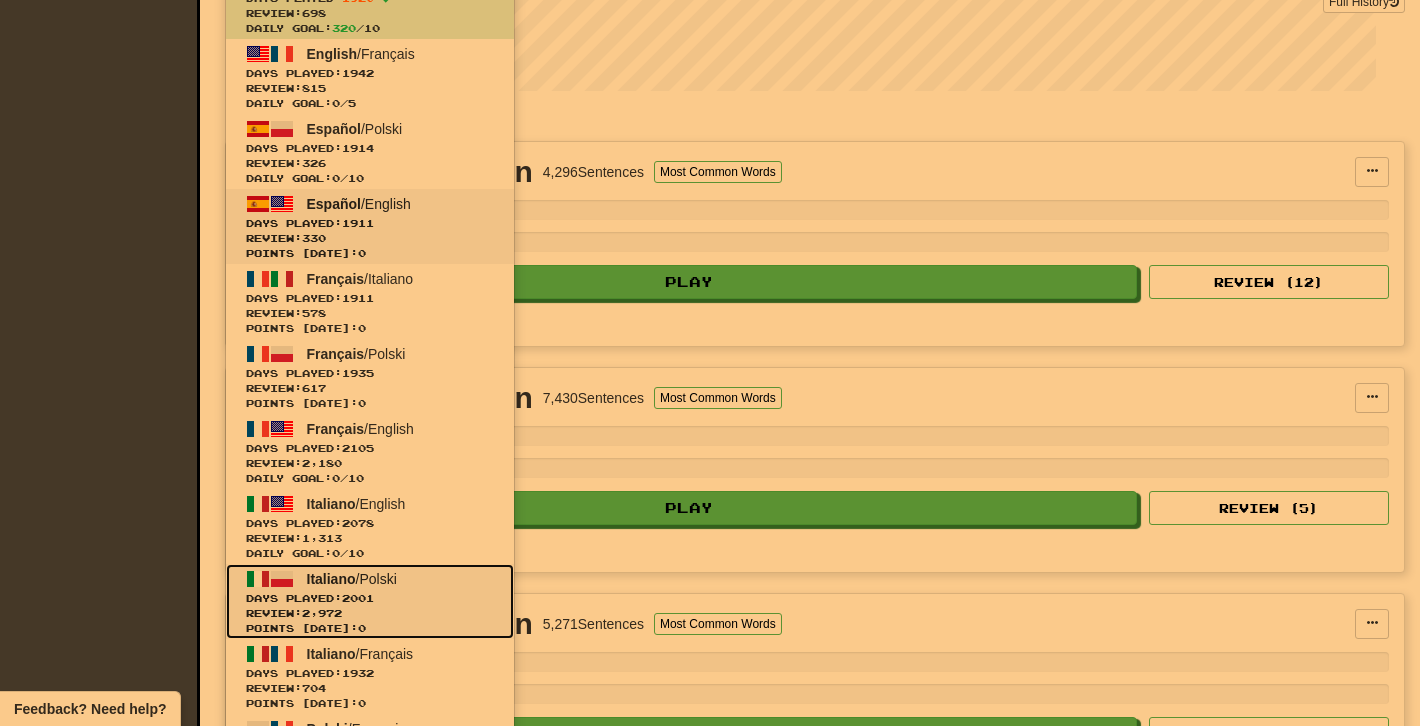 click on "Italiano  /  Polski" at bounding box center (352, 579) 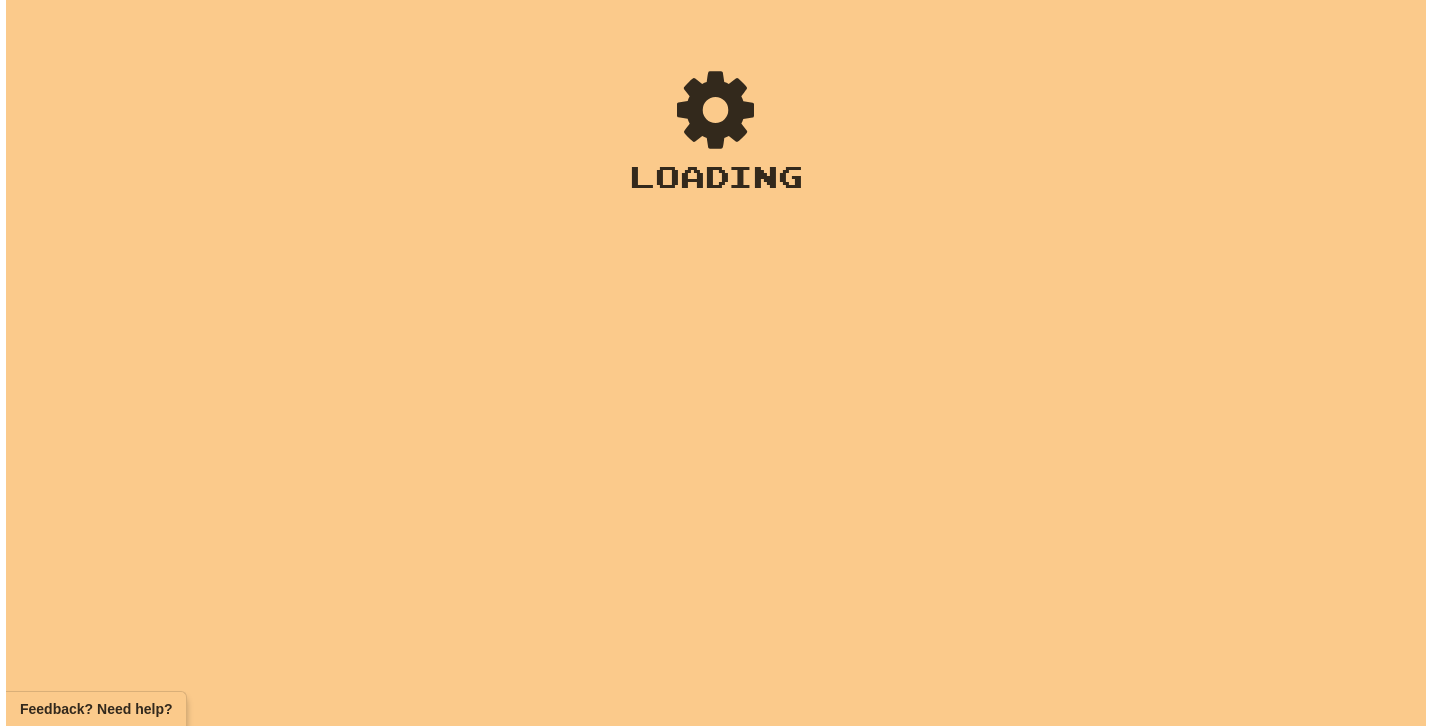 scroll, scrollTop: 0, scrollLeft: 0, axis: both 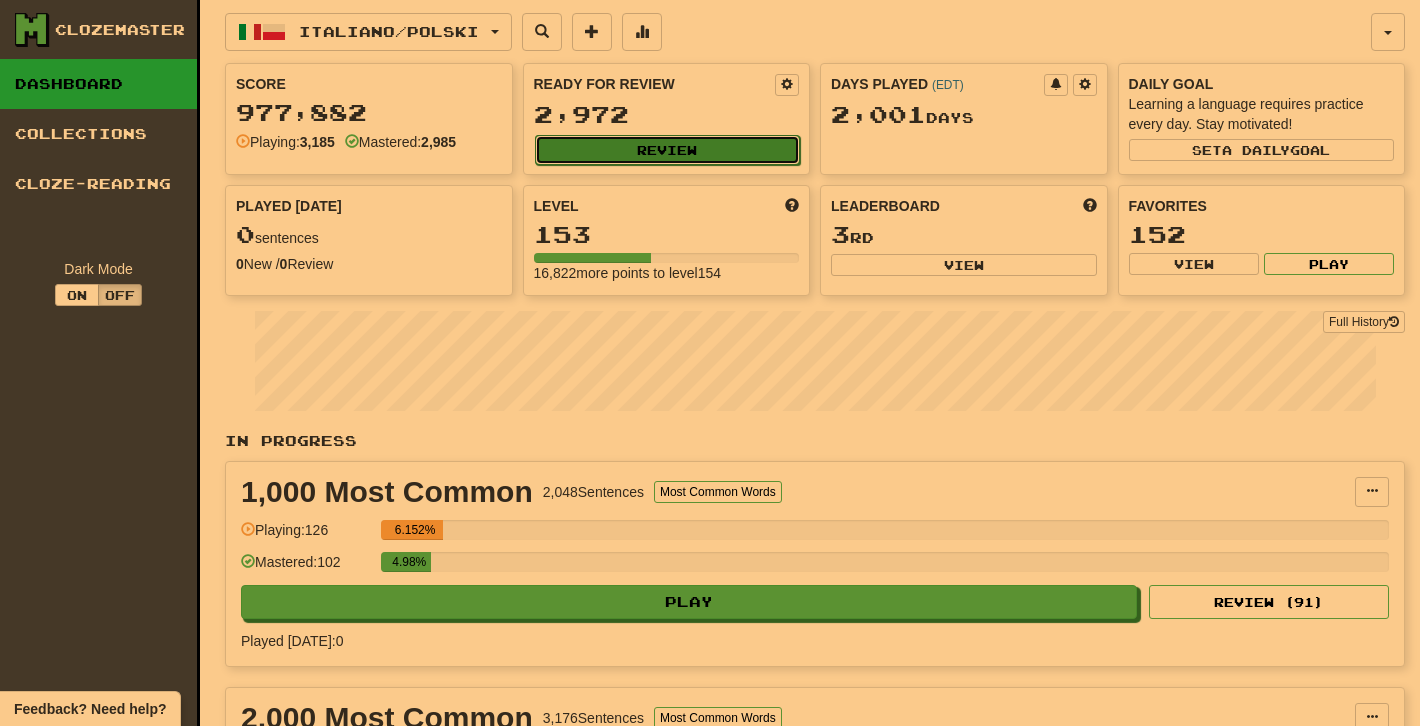 click on "Review" 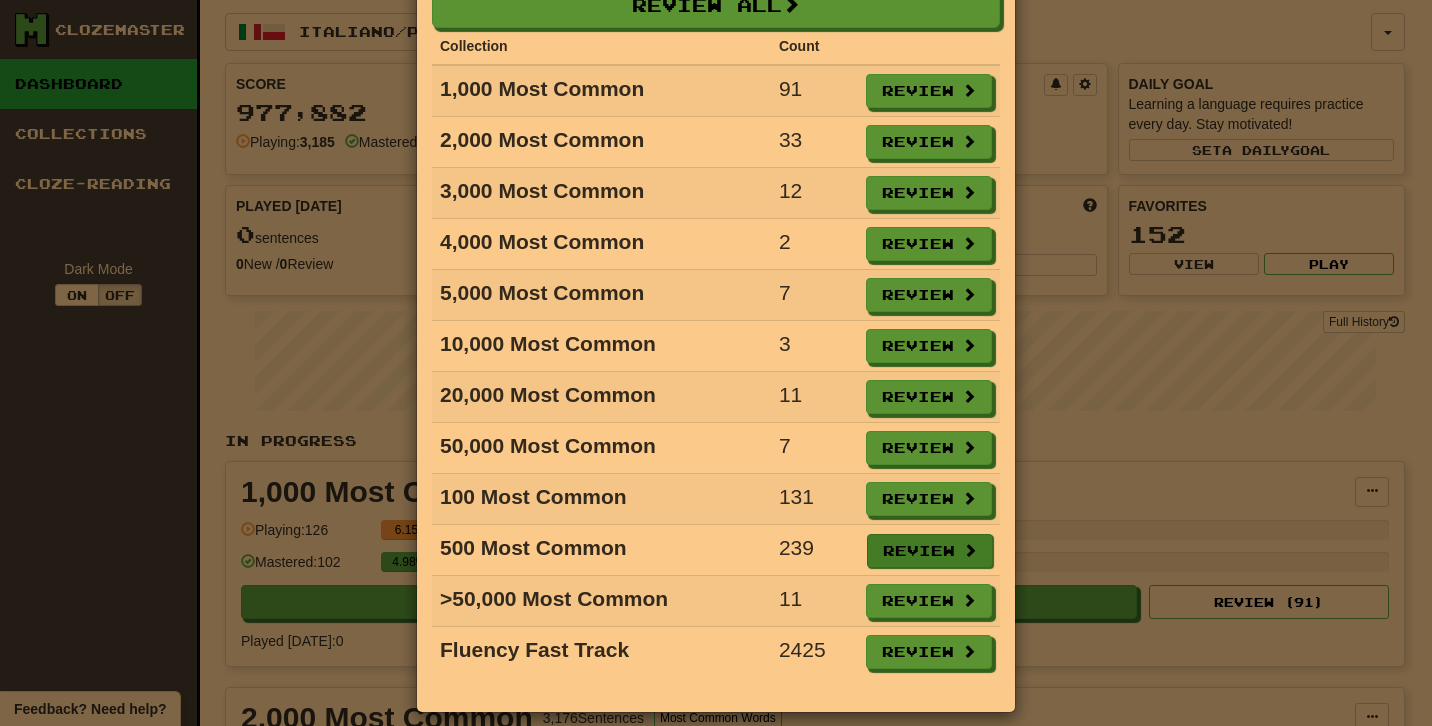 scroll, scrollTop: 124, scrollLeft: 0, axis: vertical 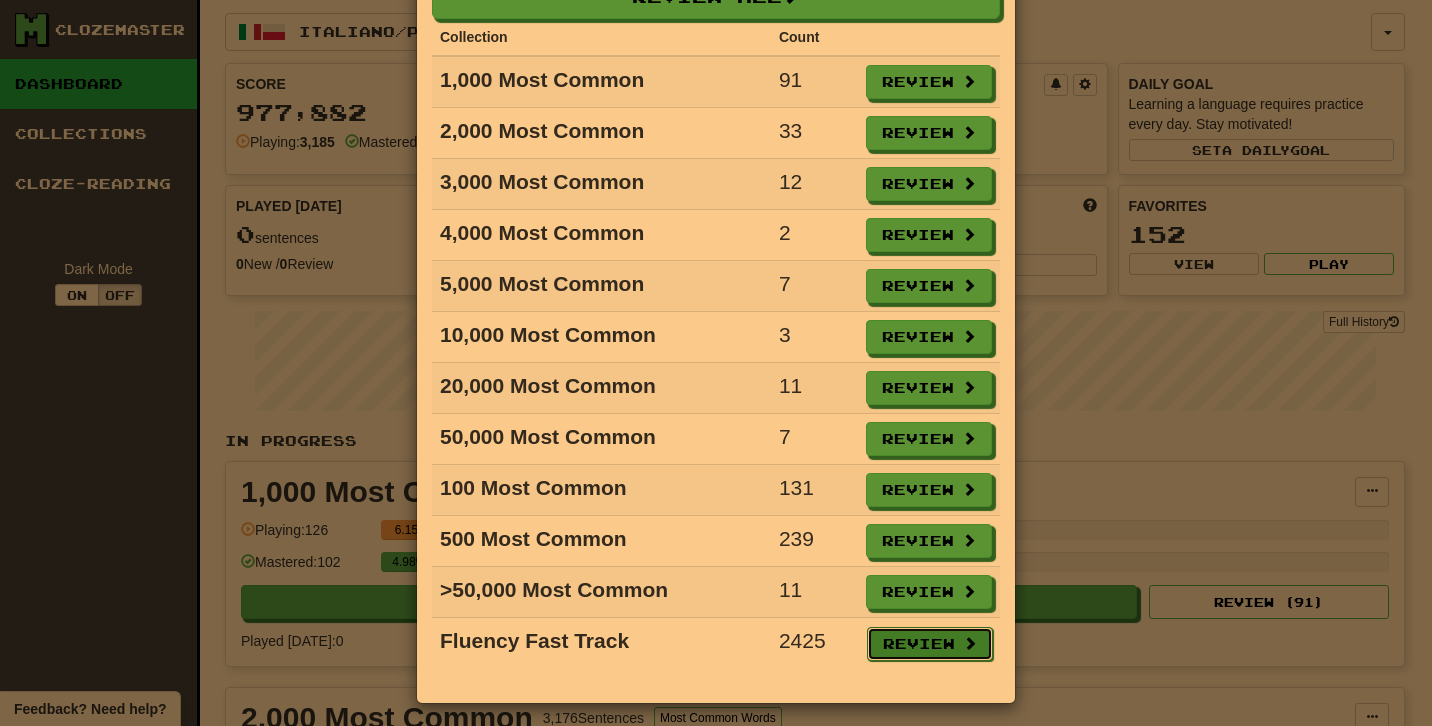 click on "Review" at bounding box center (930, 644) 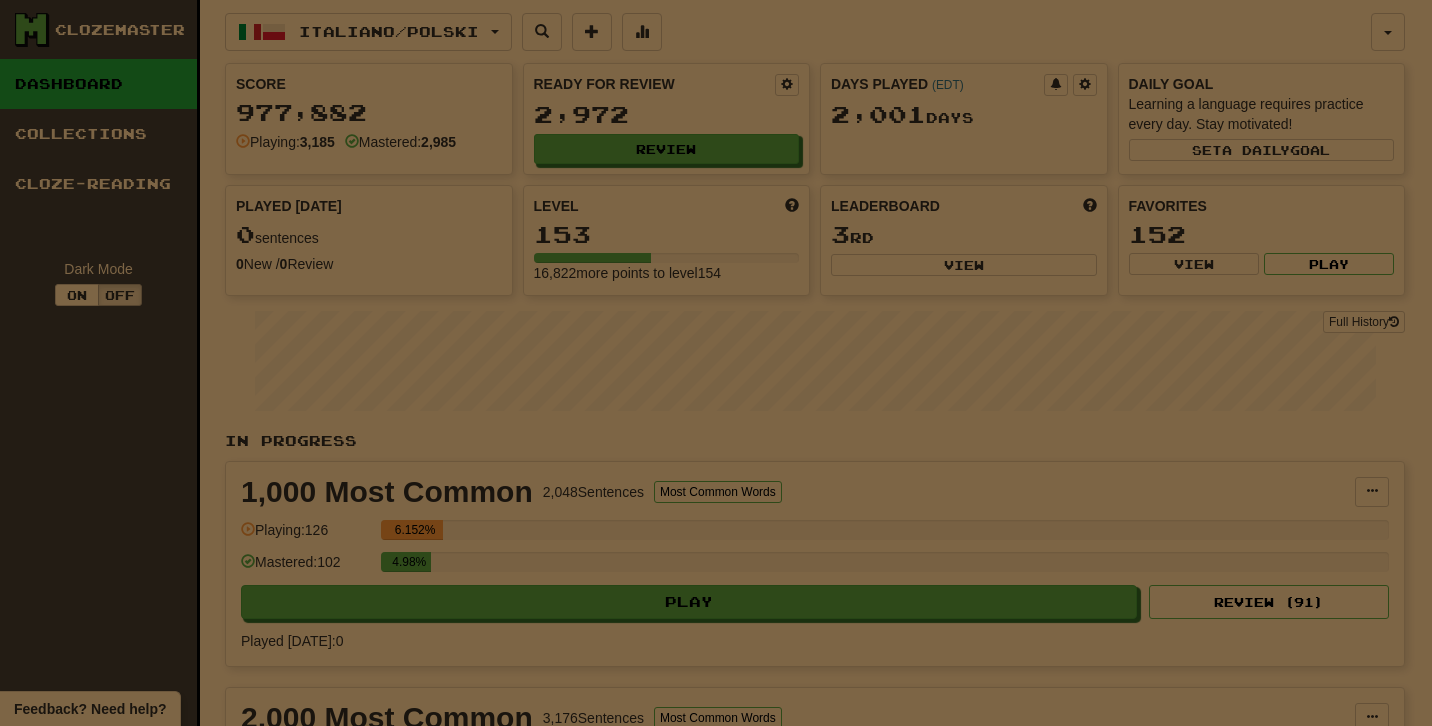 select on "**" 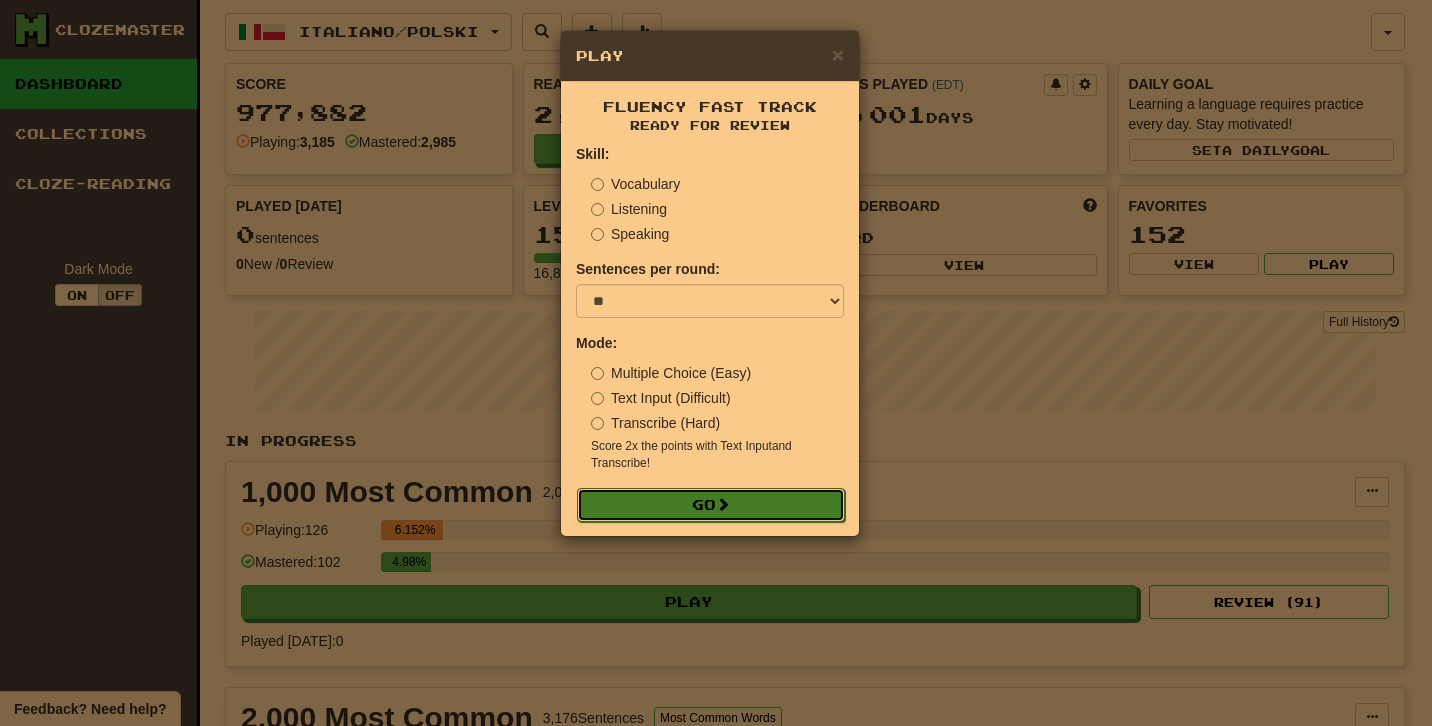 click on "Go" at bounding box center [711, 505] 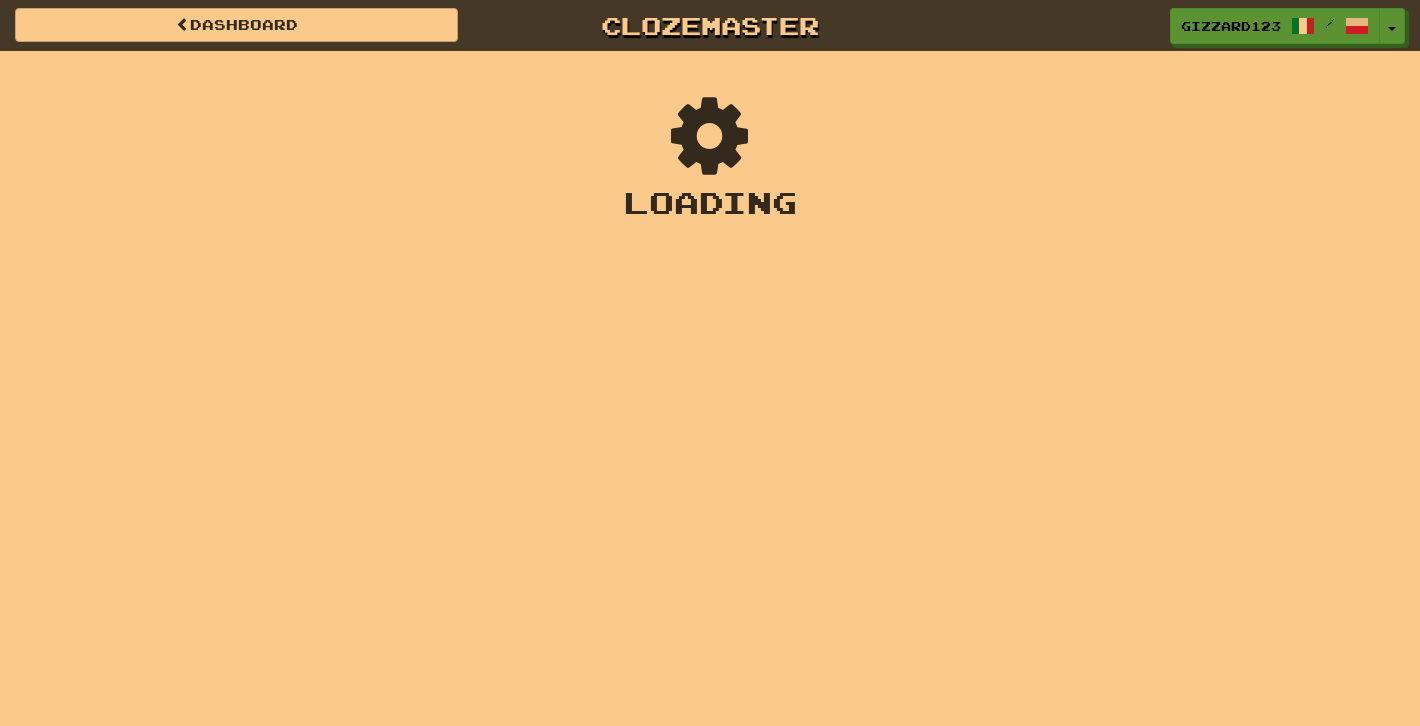 scroll, scrollTop: 0, scrollLeft: 0, axis: both 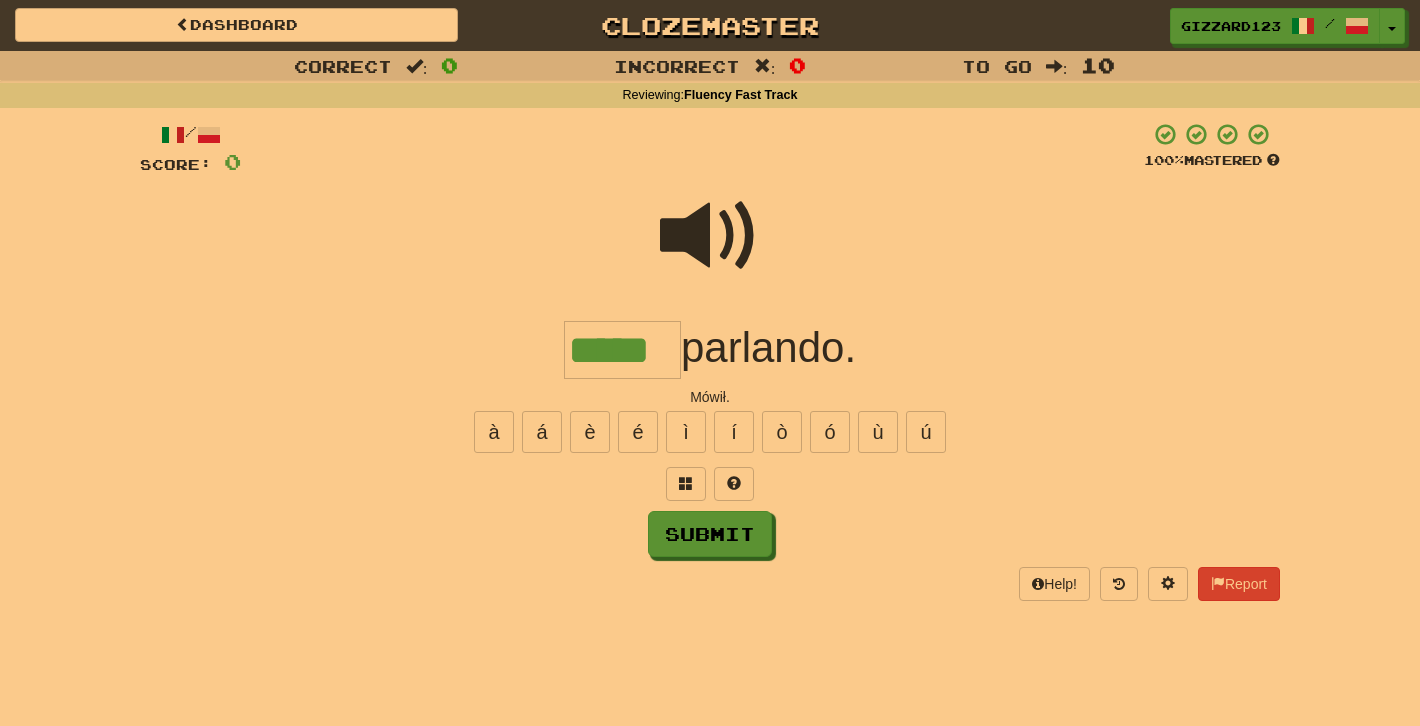 type on "*****" 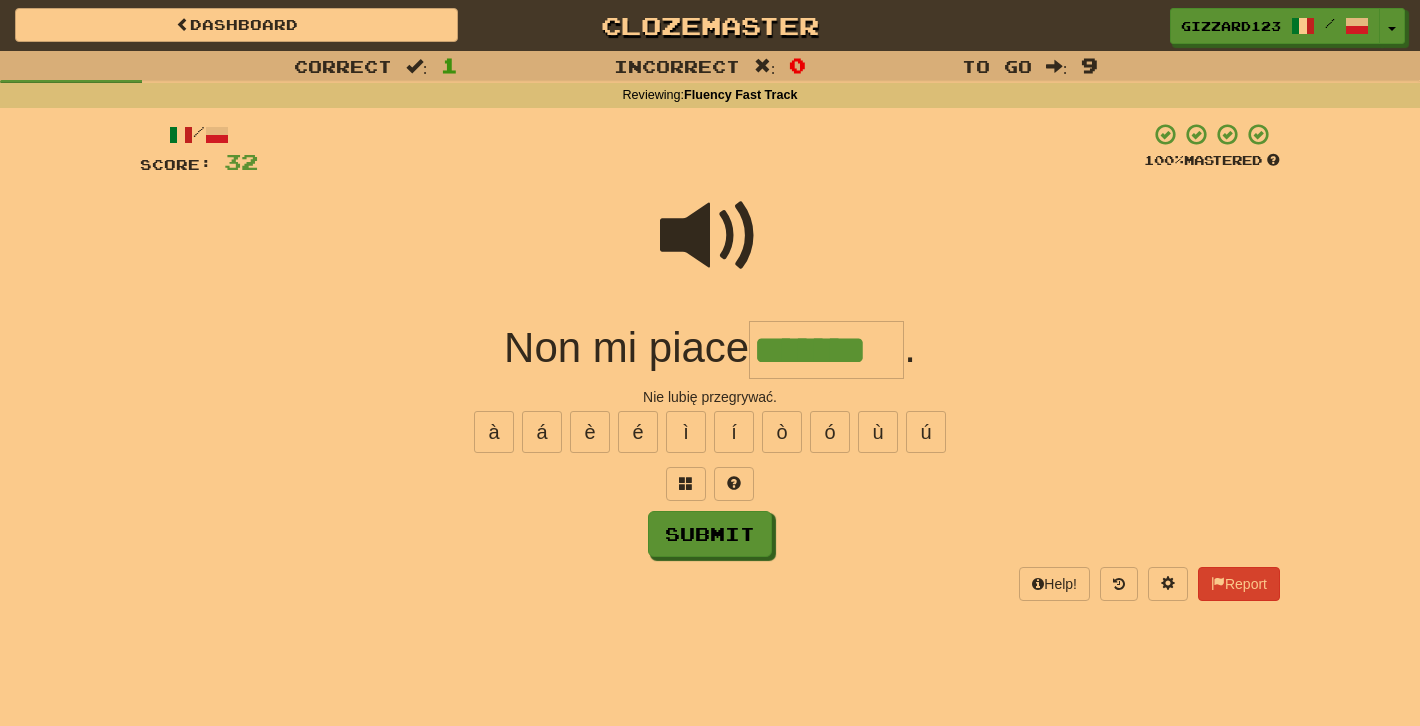 type on "*******" 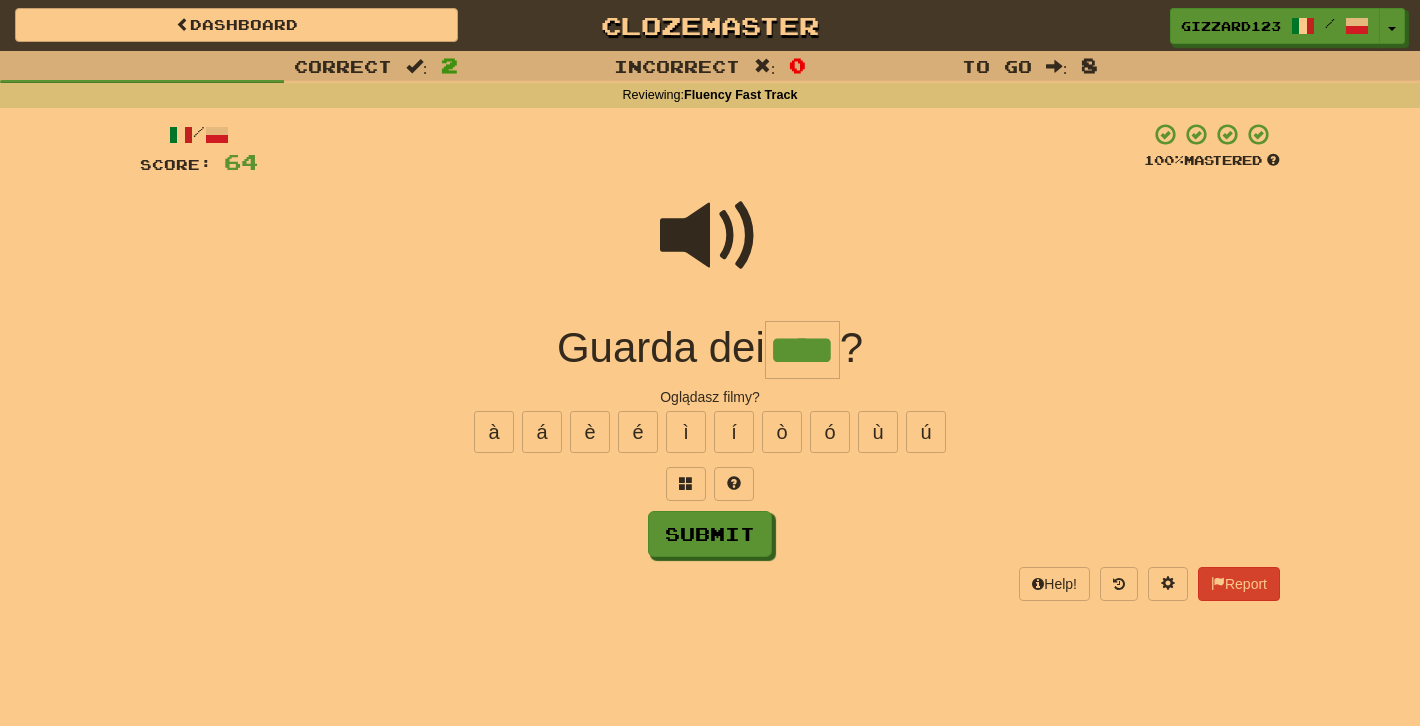 type on "****" 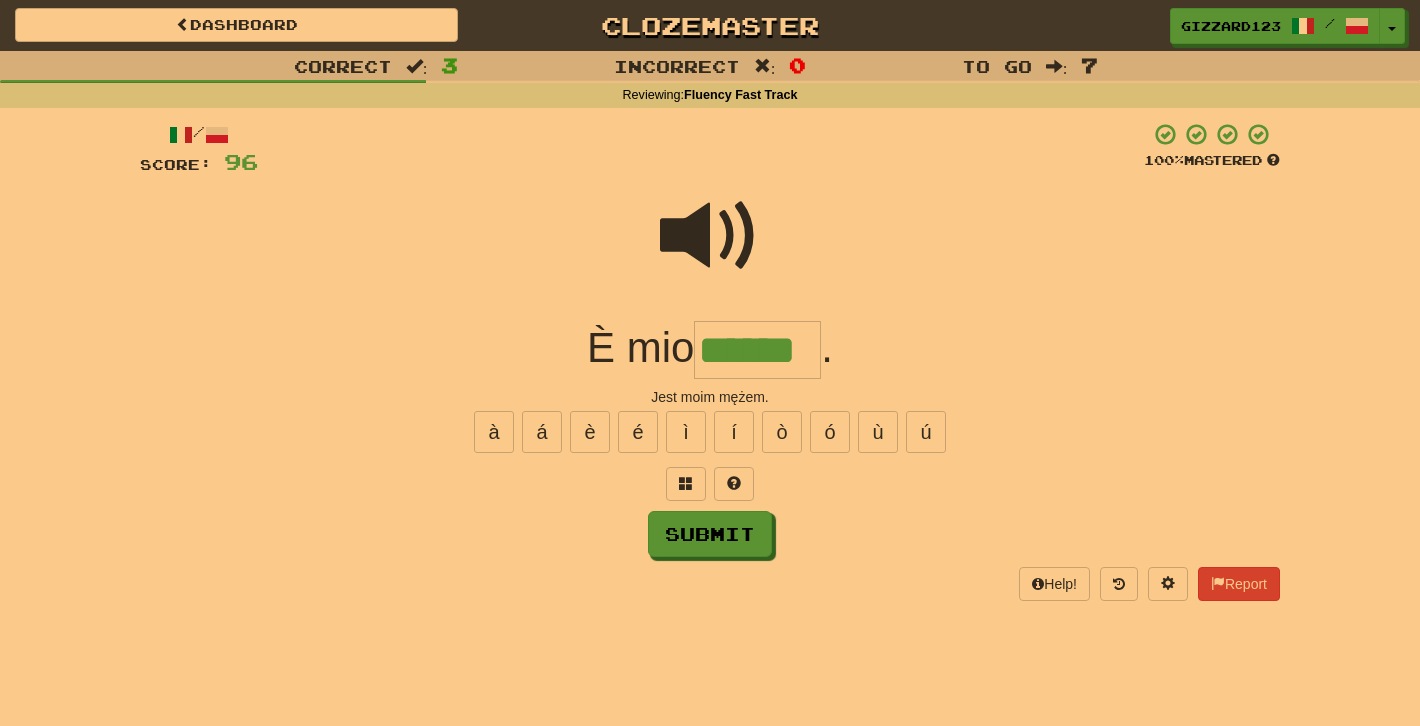 type on "******" 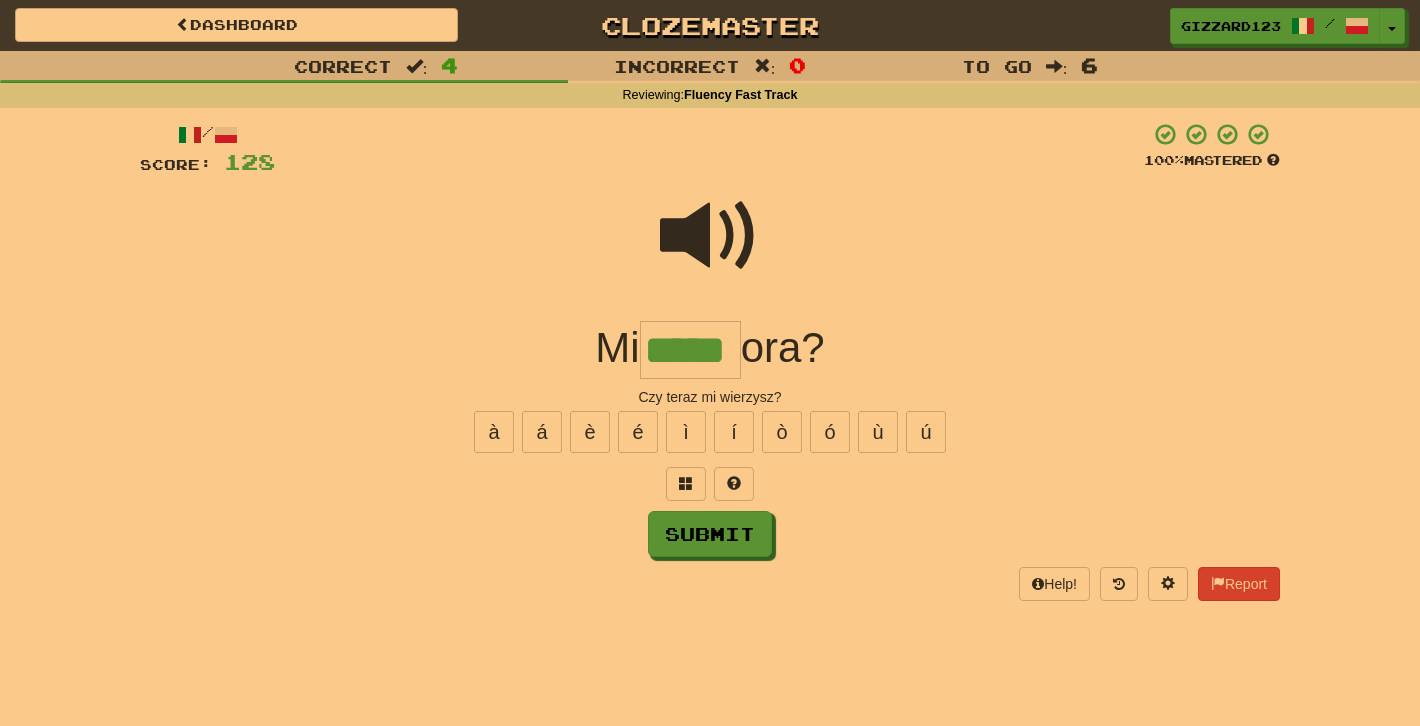 type on "*****" 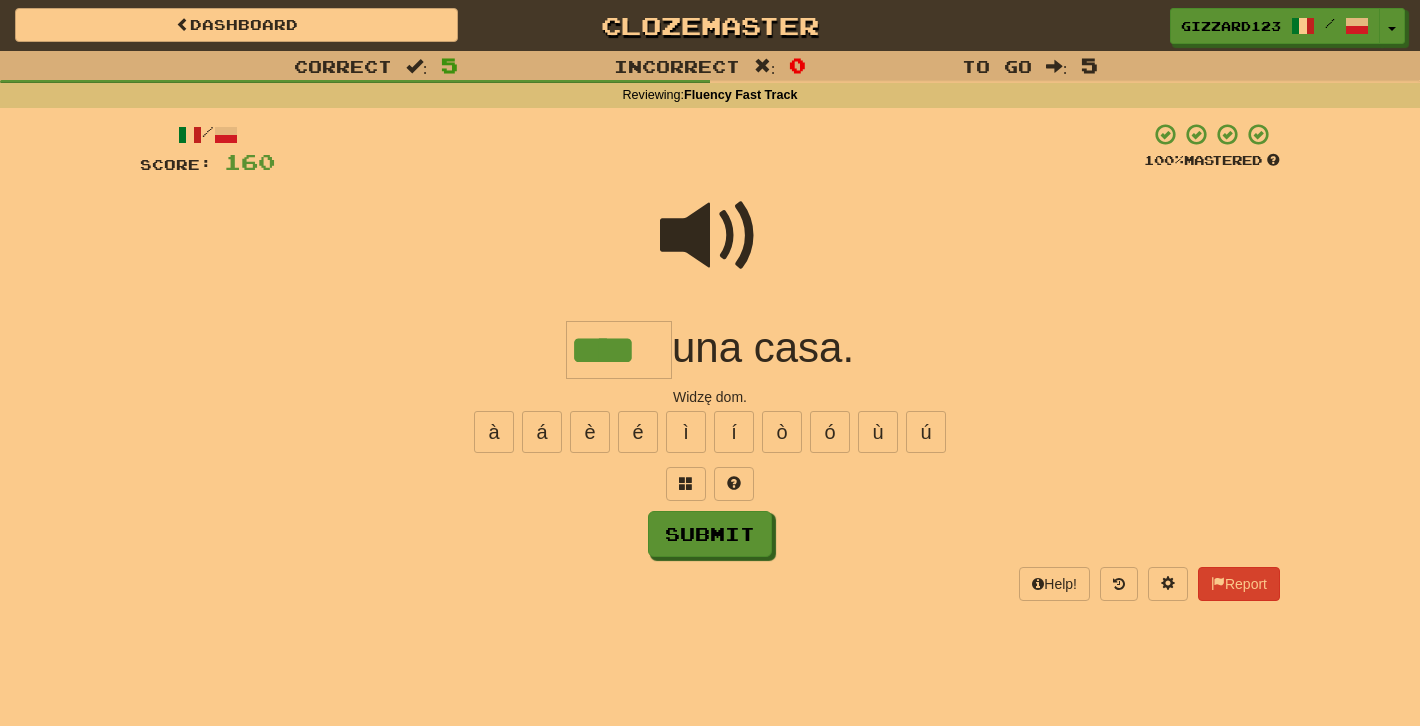 type on "****" 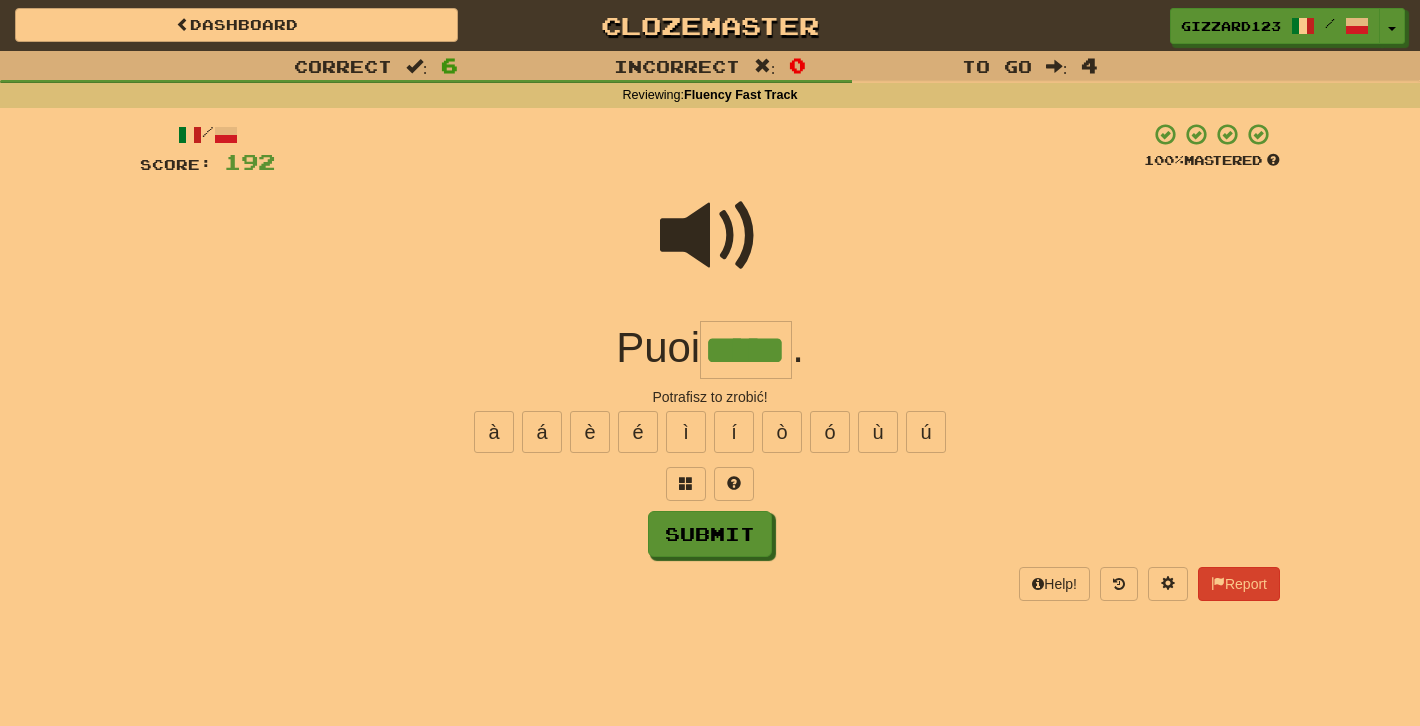 type on "*****" 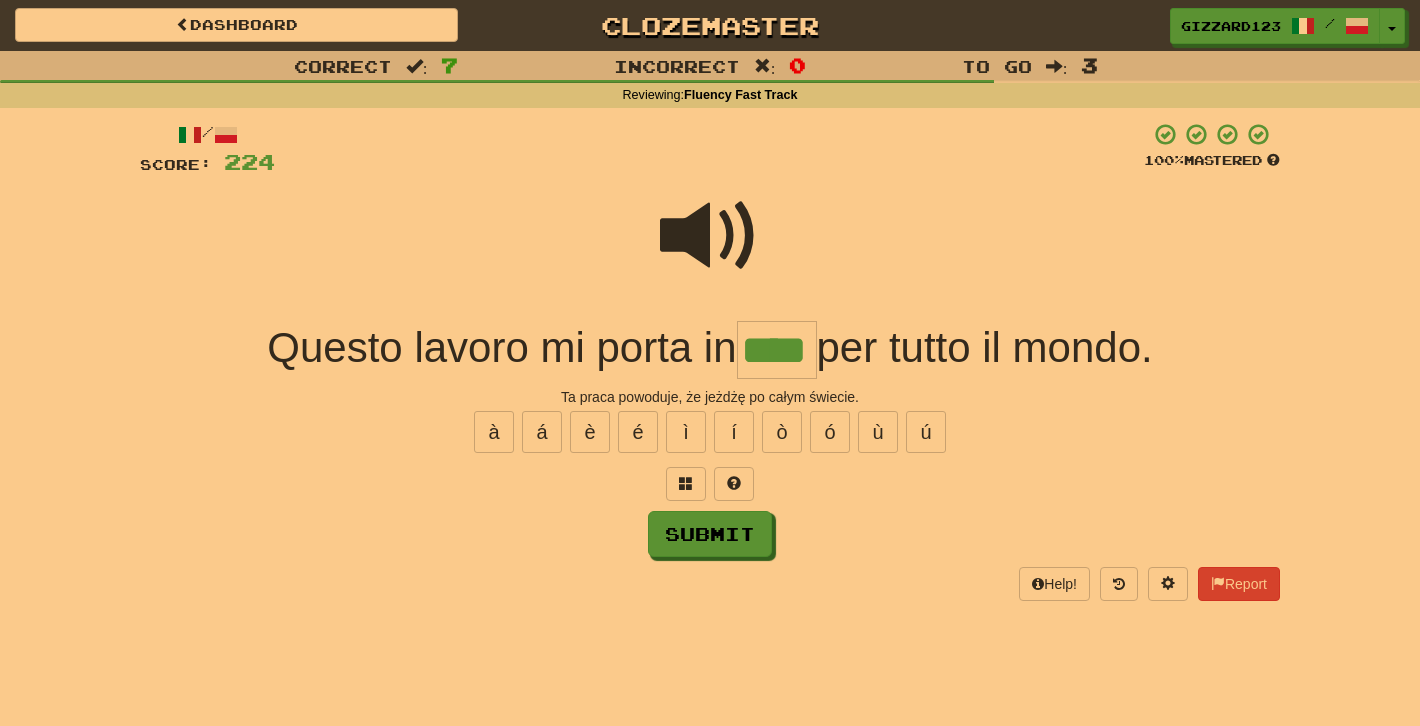 type on "****" 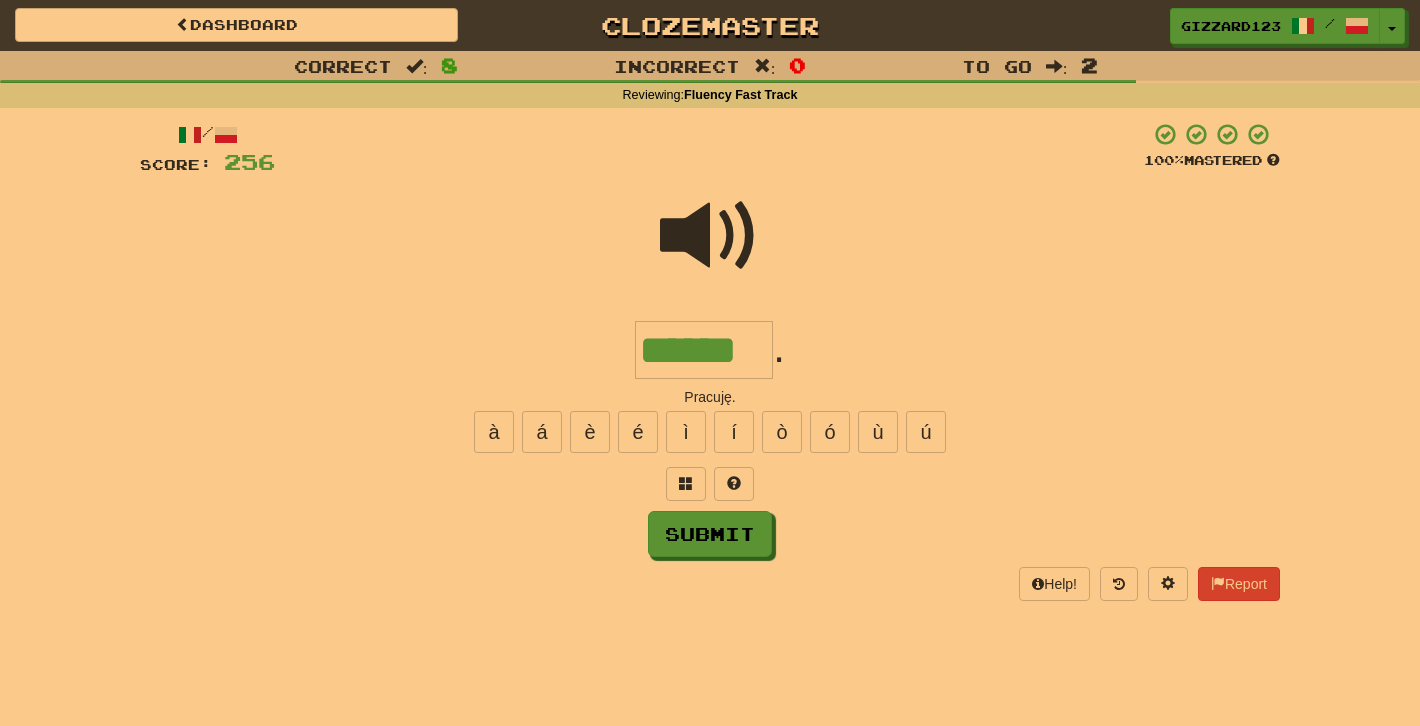 type on "******" 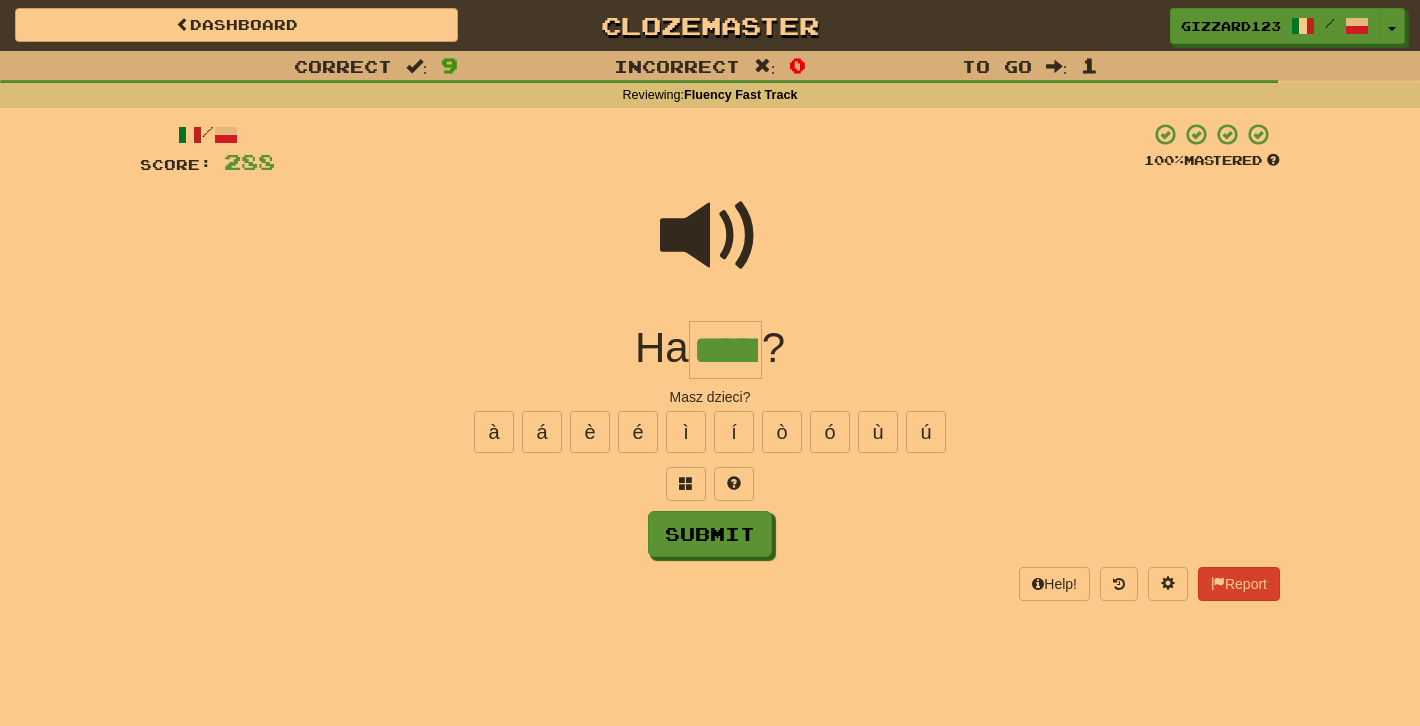 type on "*****" 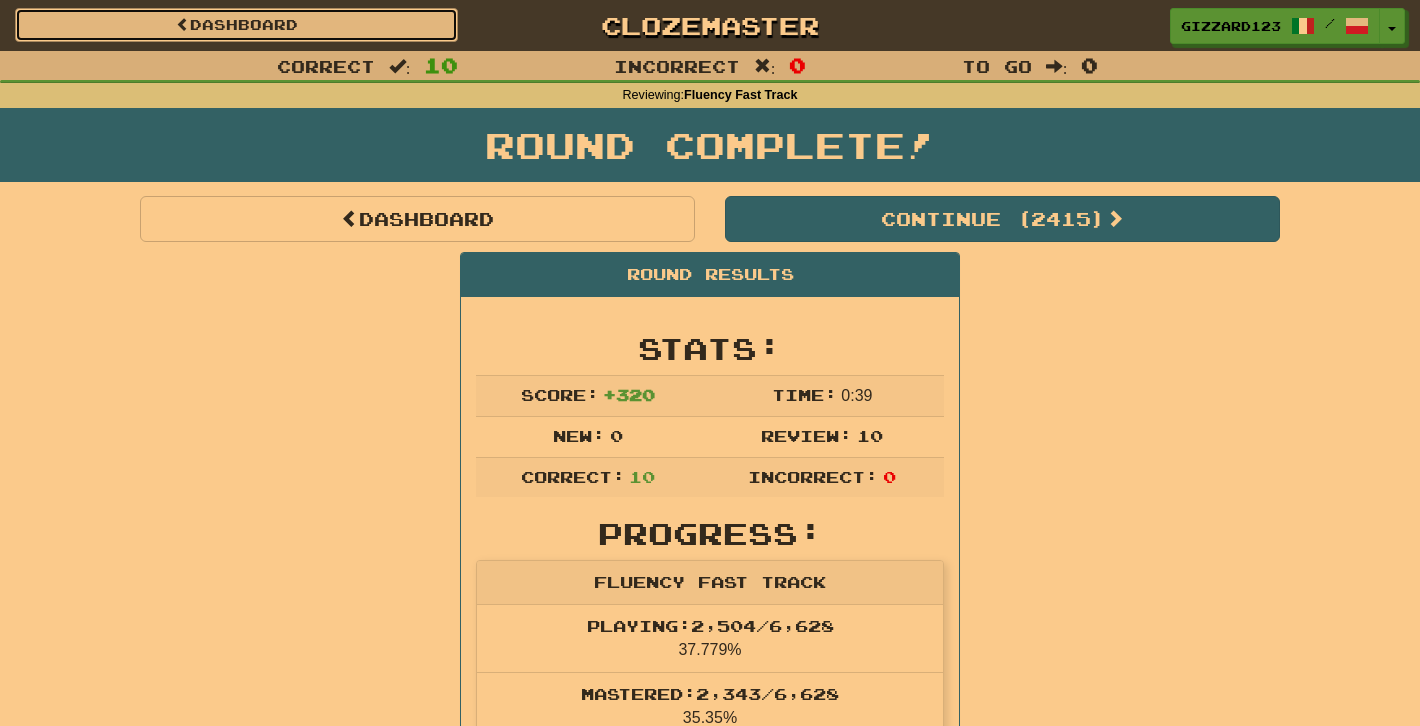 click on "Dashboard" at bounding box center (236, 25) 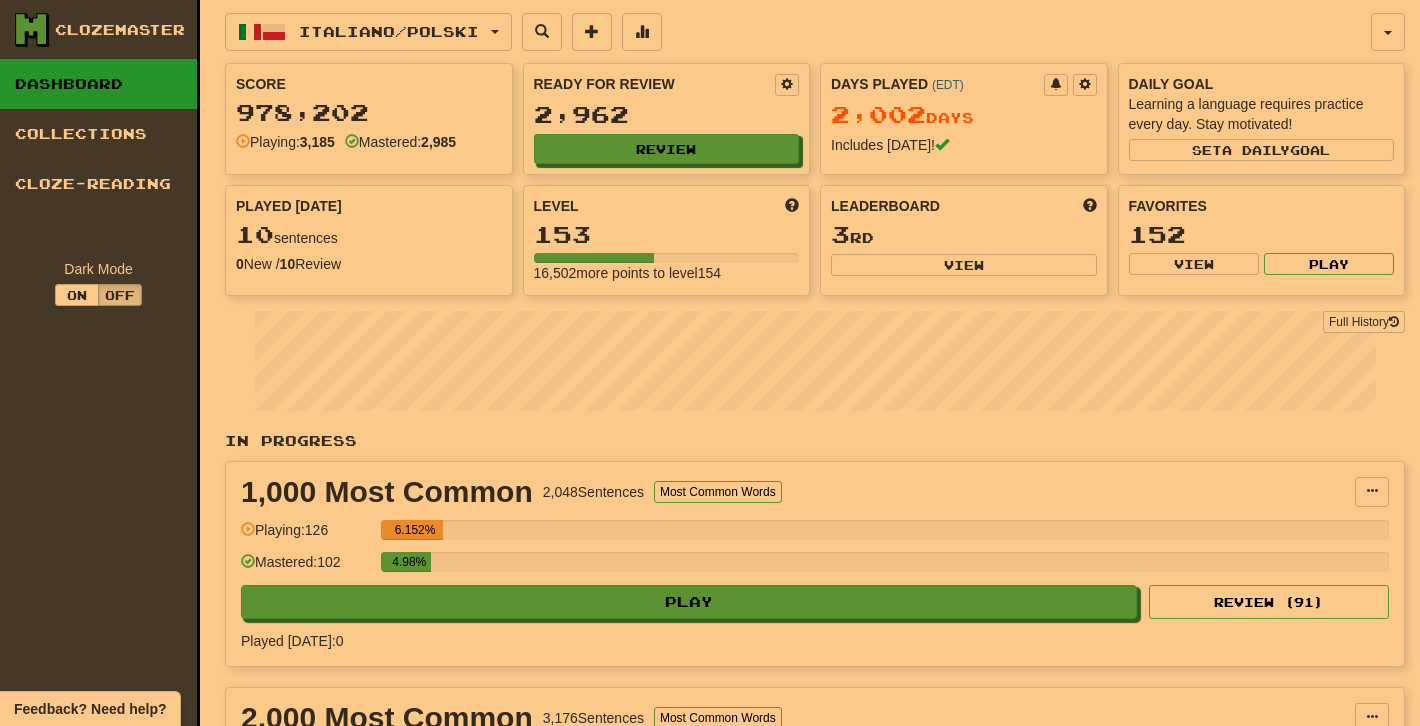 scroll, scrollTop: 0, scrollLeft: 0, axis: both 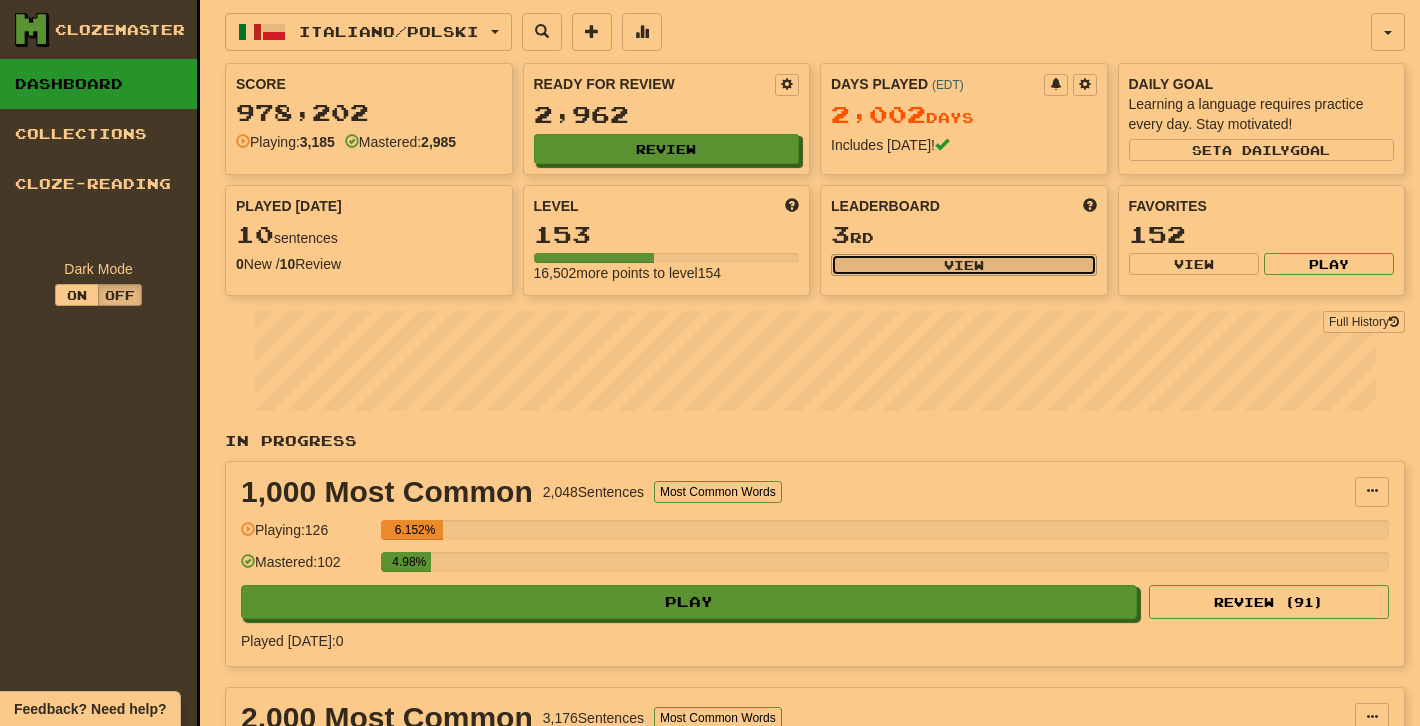 click on "View" 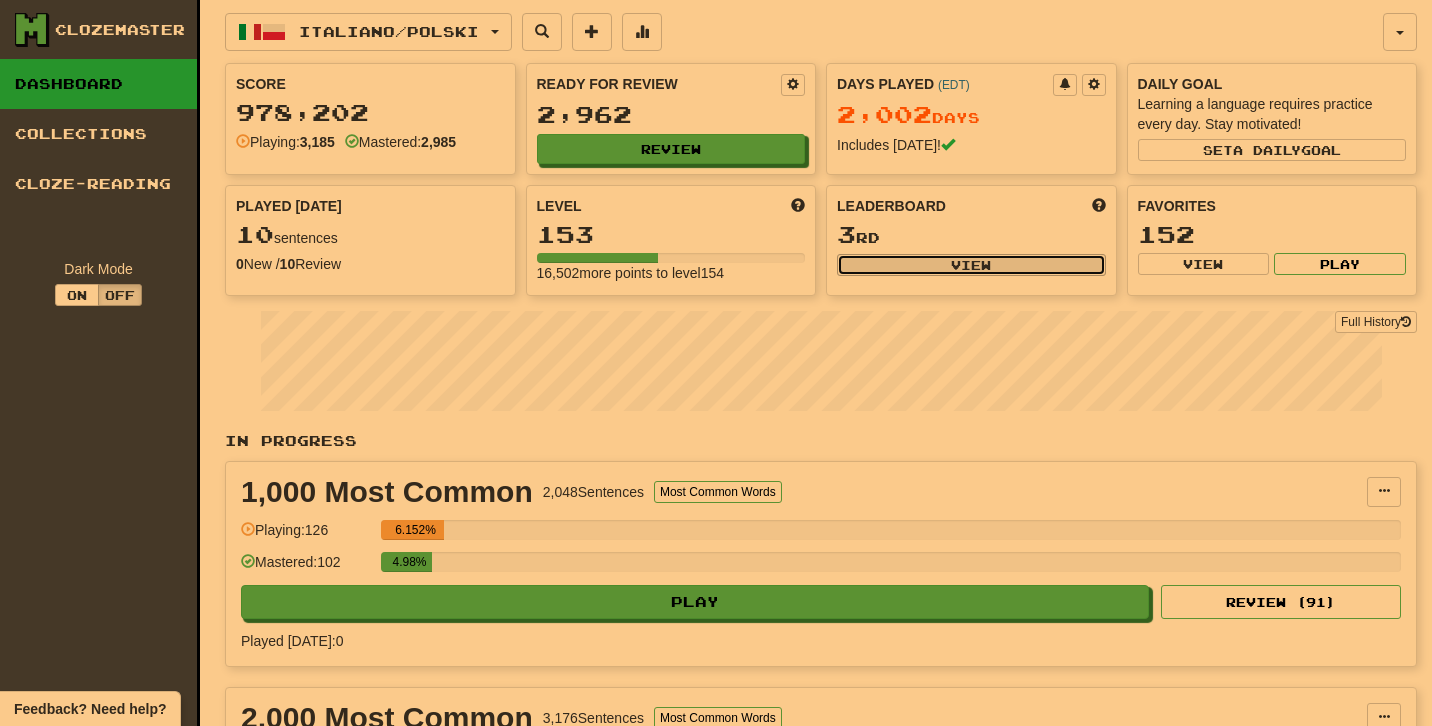 select on "**********" 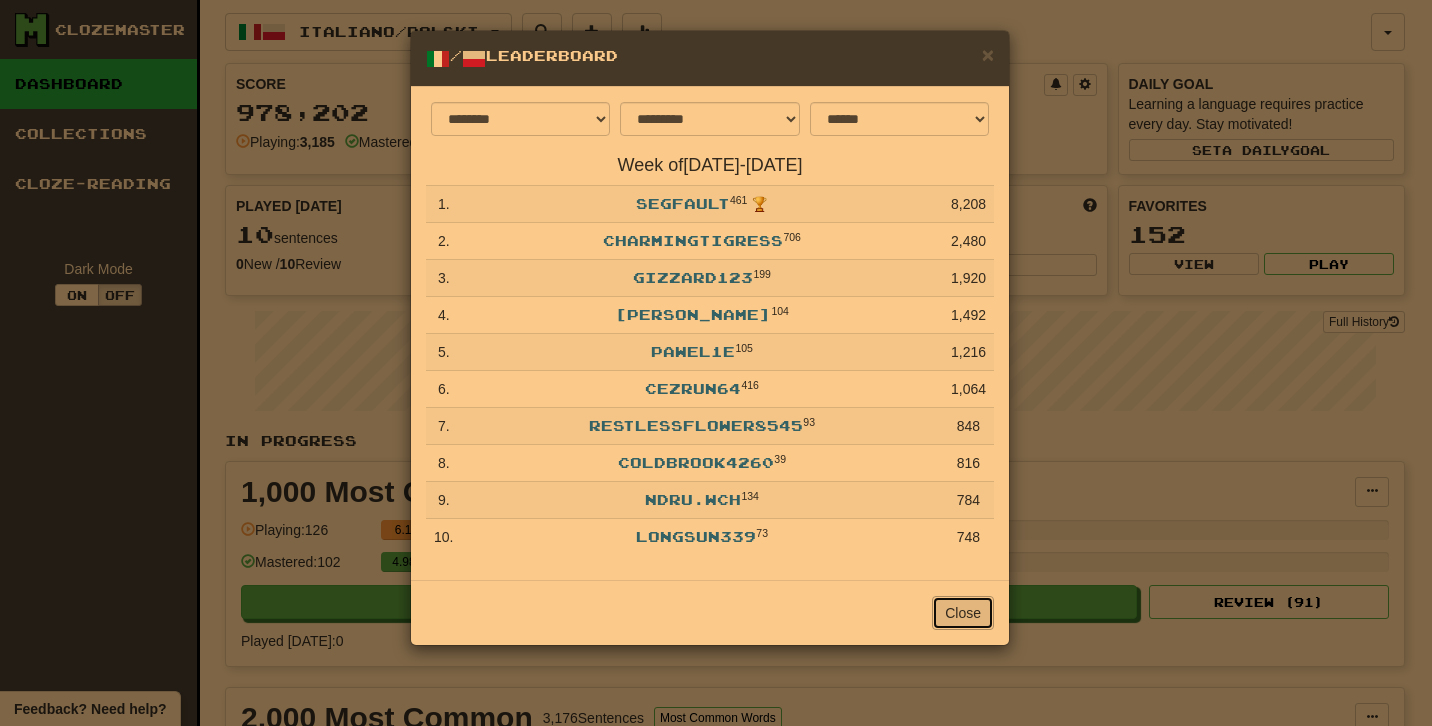 click on "Close" at bounding box center (963, 613) 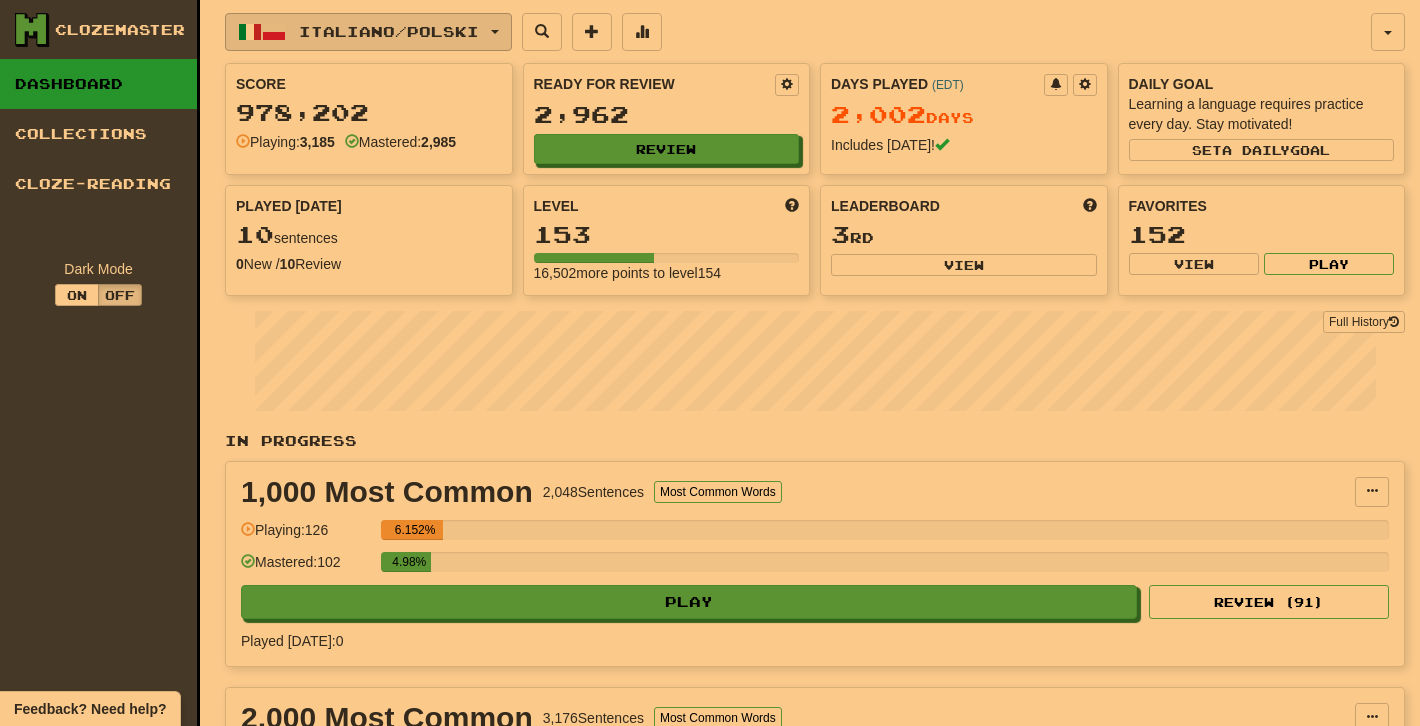 click on "Italiano  /  Polski" 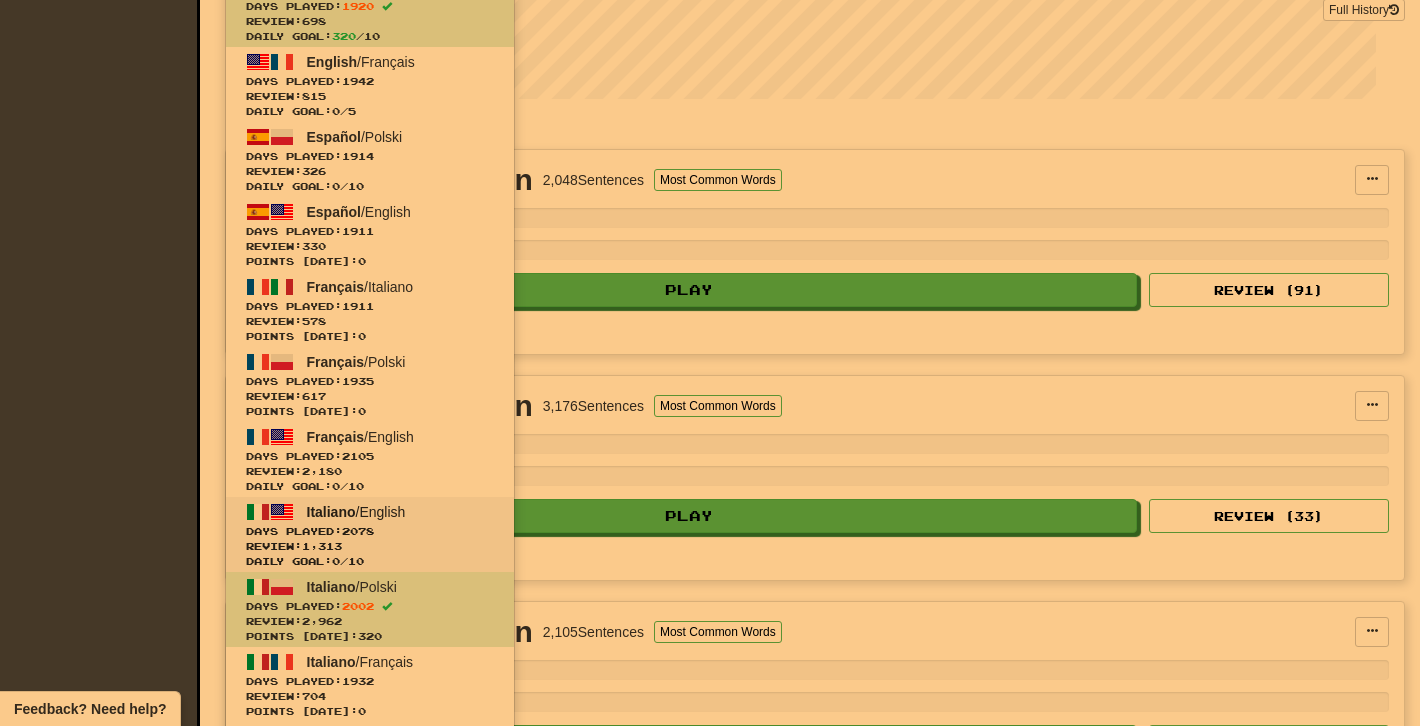 scroll, scrollTop: 320, scrollLeft: 0, axis: vertical 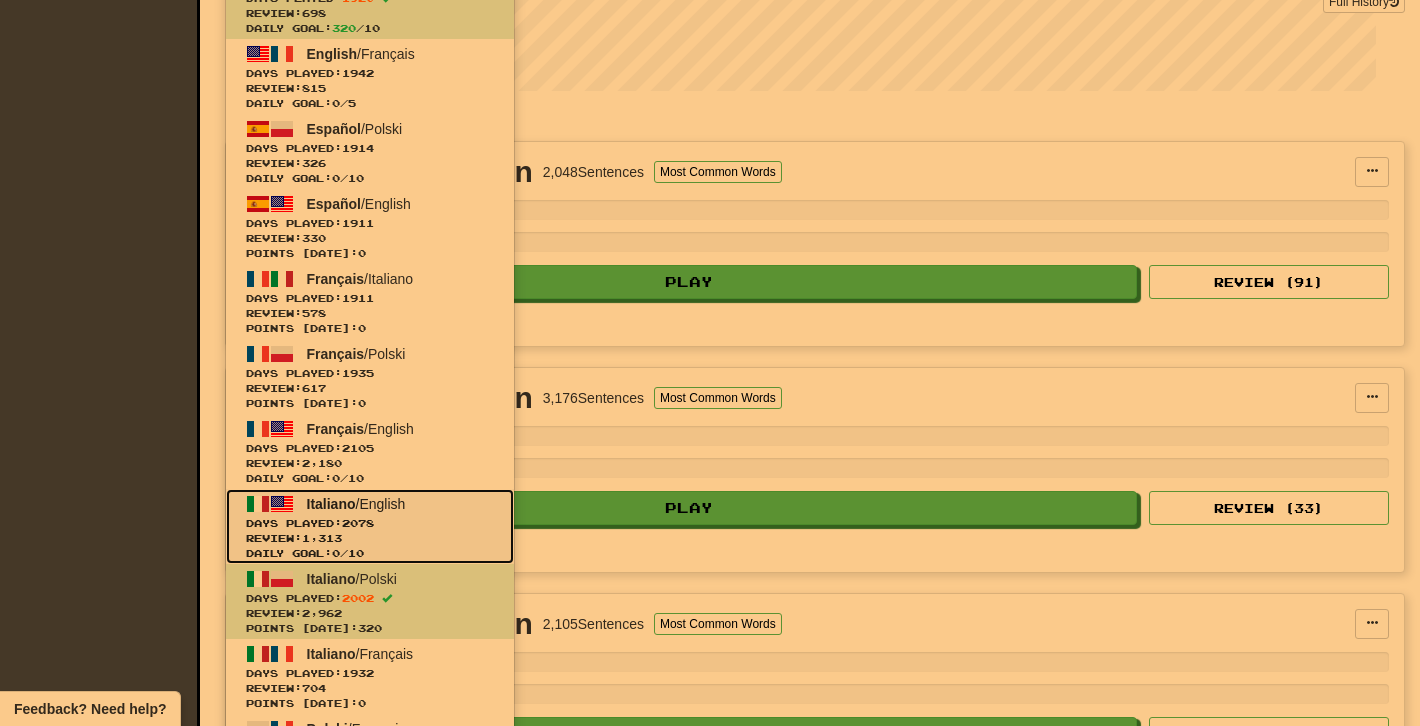 click on "Days Played:  2078" 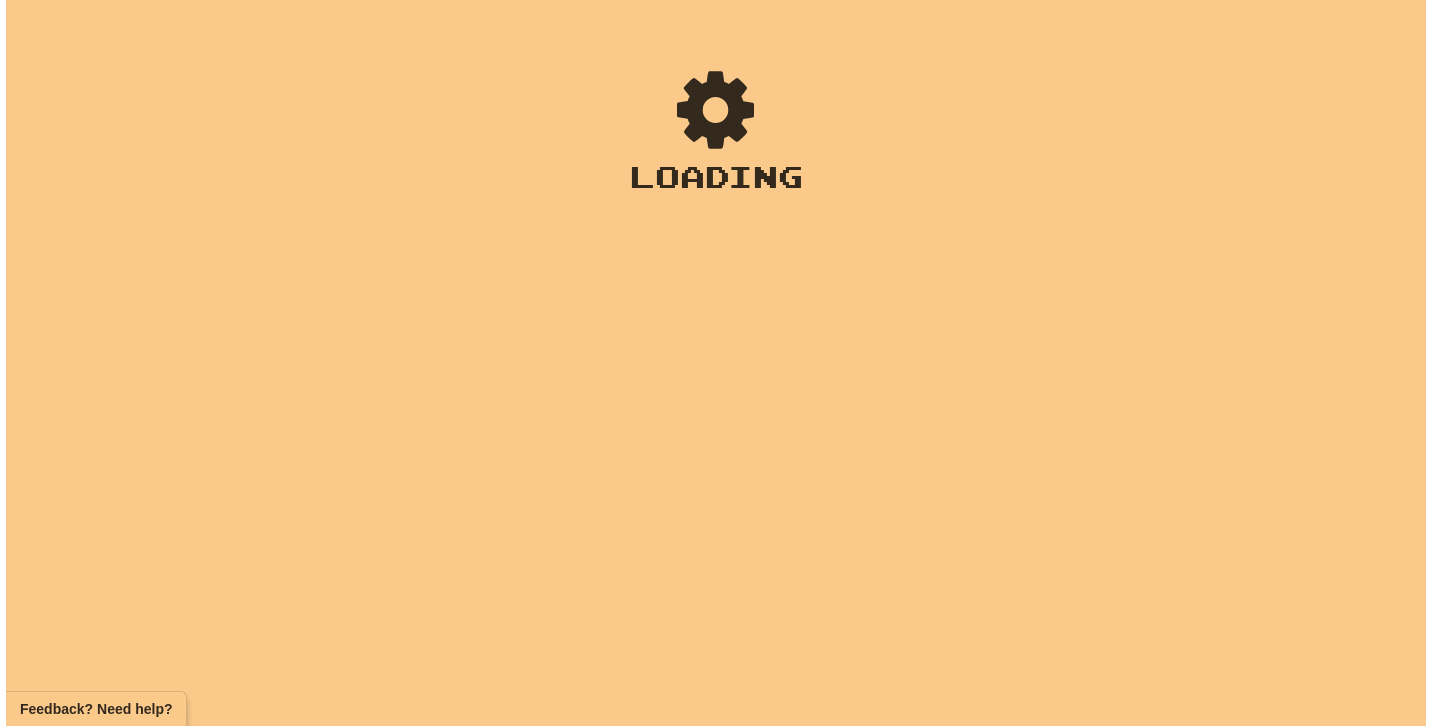 scroll, scrollTop: 0, scrollLeft: 0, axis: both 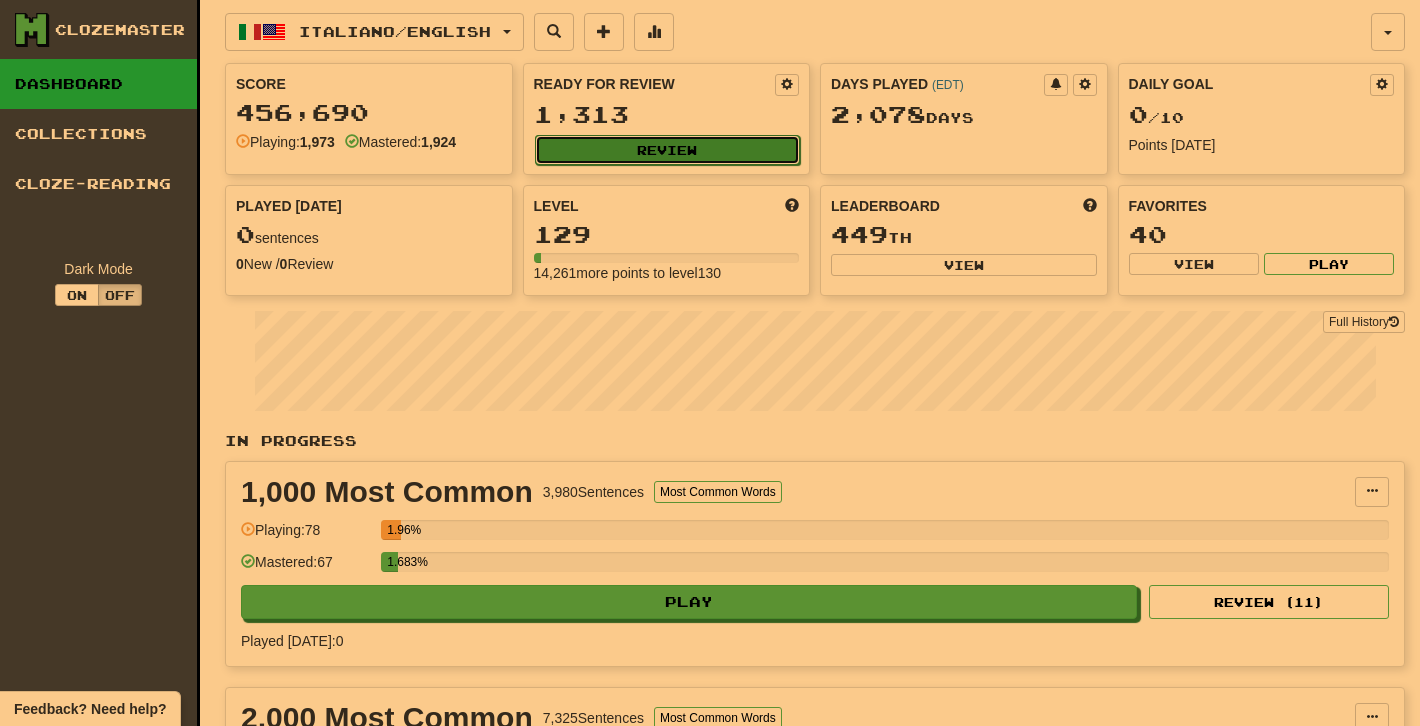 click on "Review" at bounding box center (668, 150) 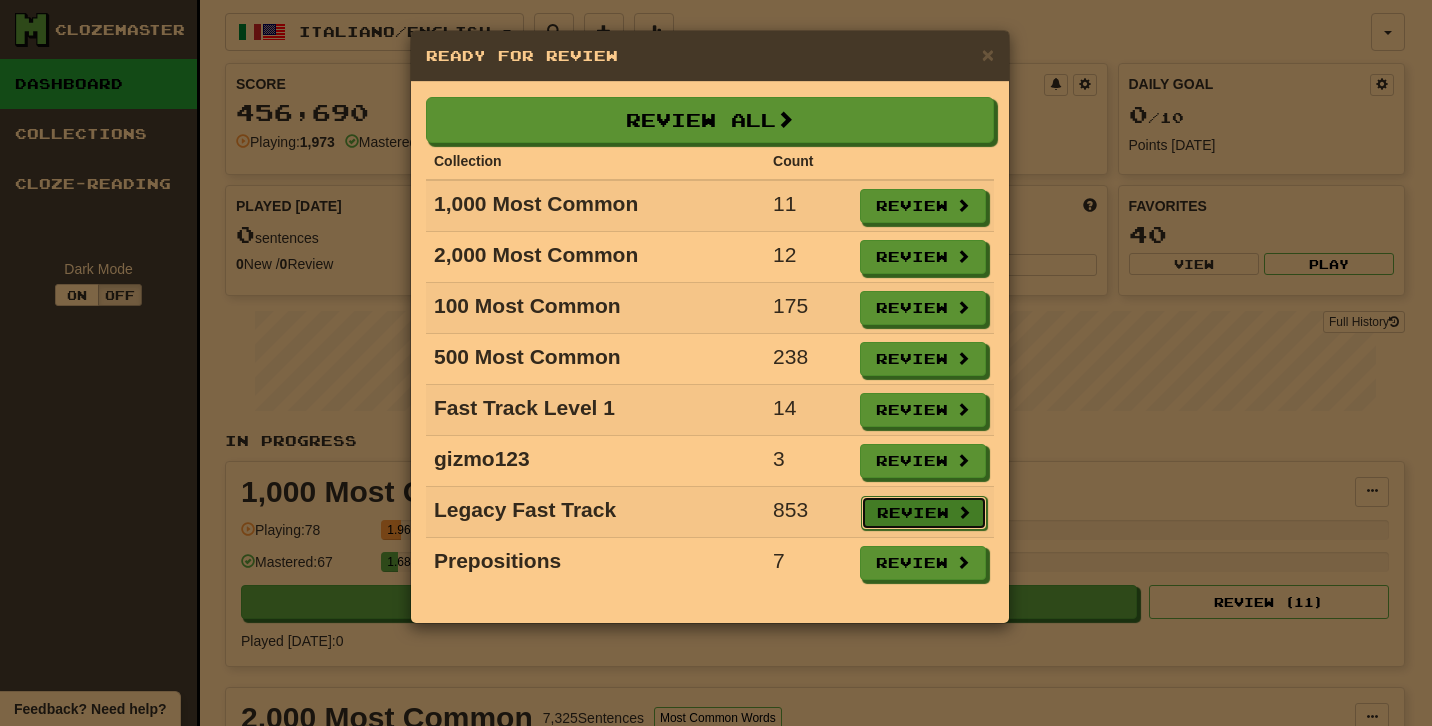 click on "Review" at bounding box center [924, 513] 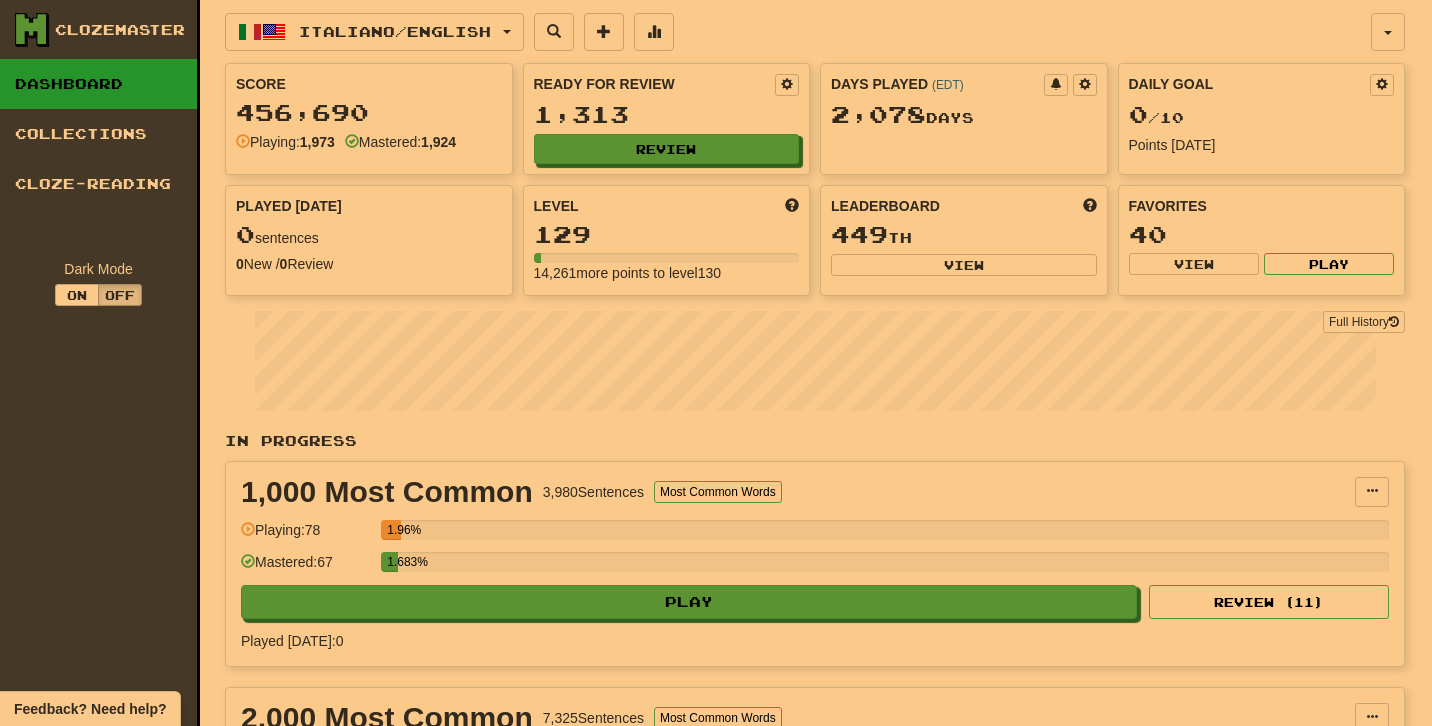 select on "**" 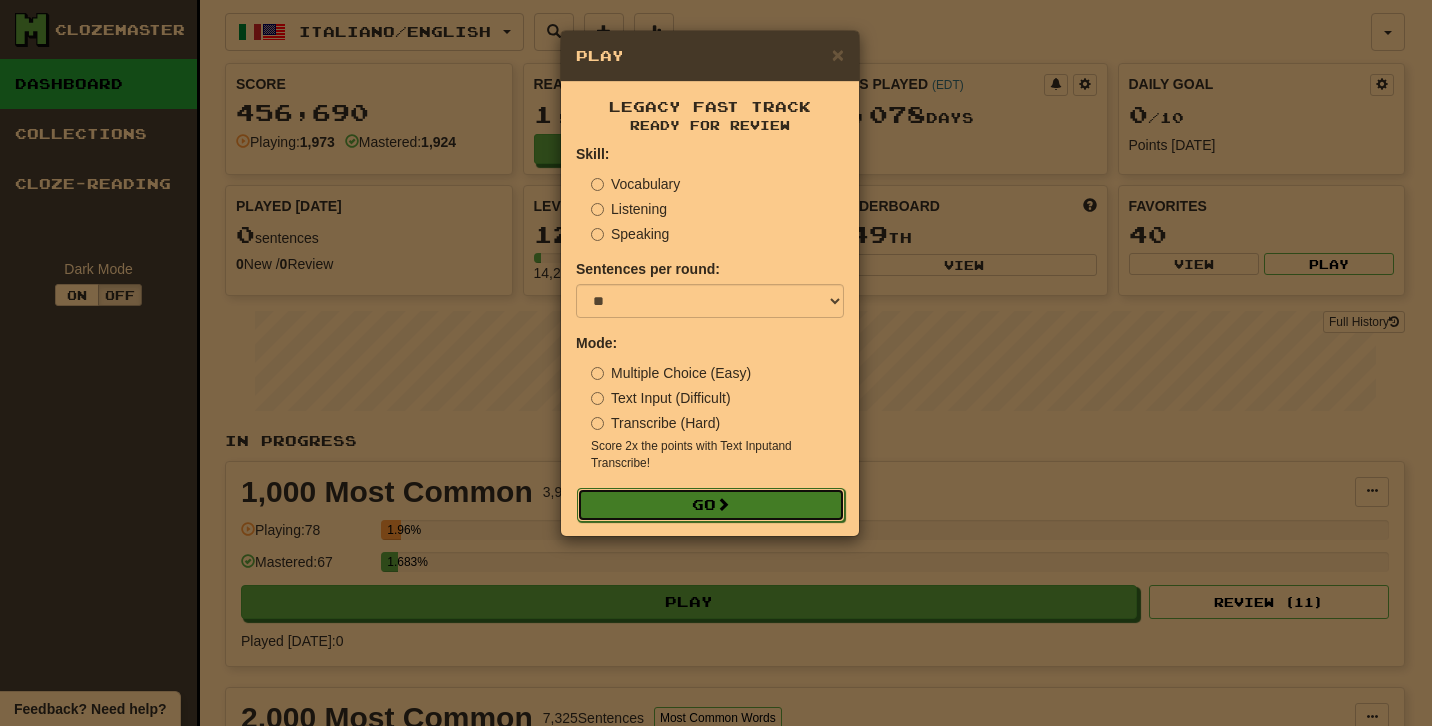 click on "Go" at bounding box center [711, 505] 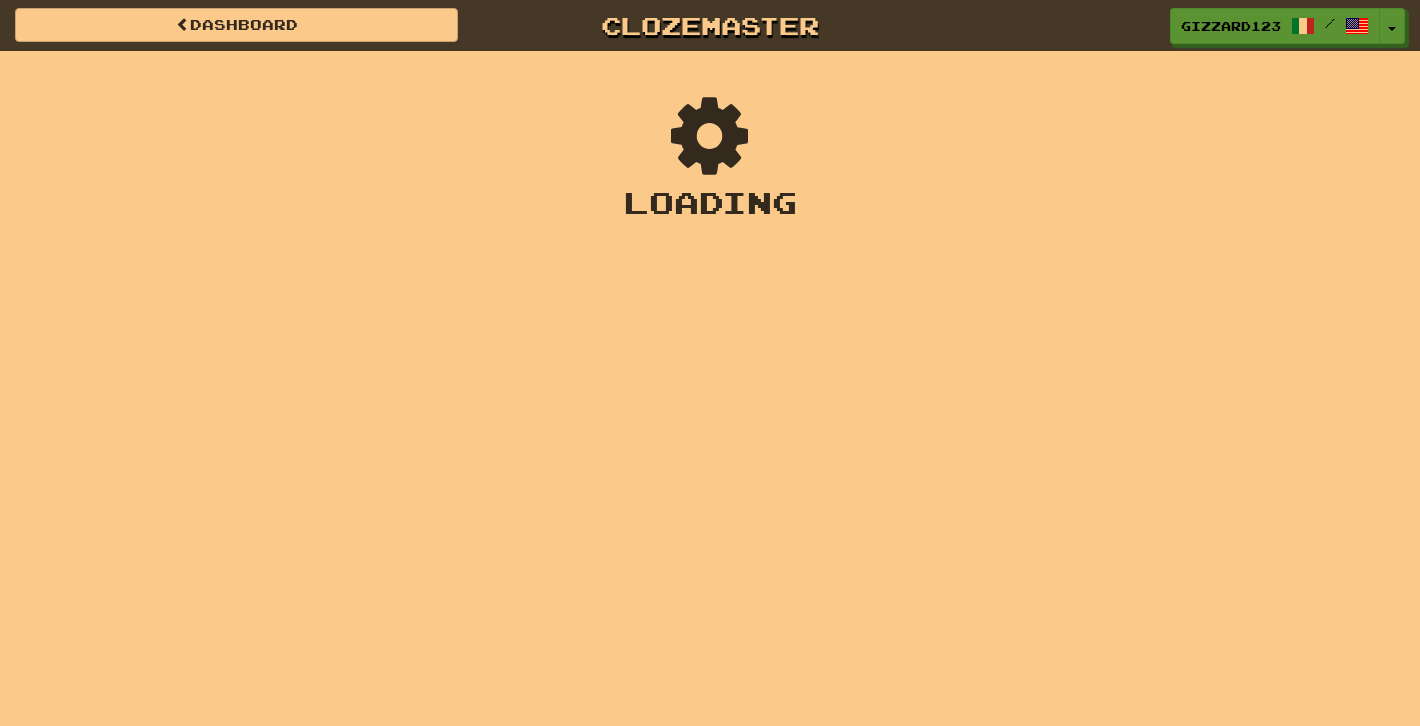 scroll, scrollTop: 0, scrollLeft: 0, axis: both 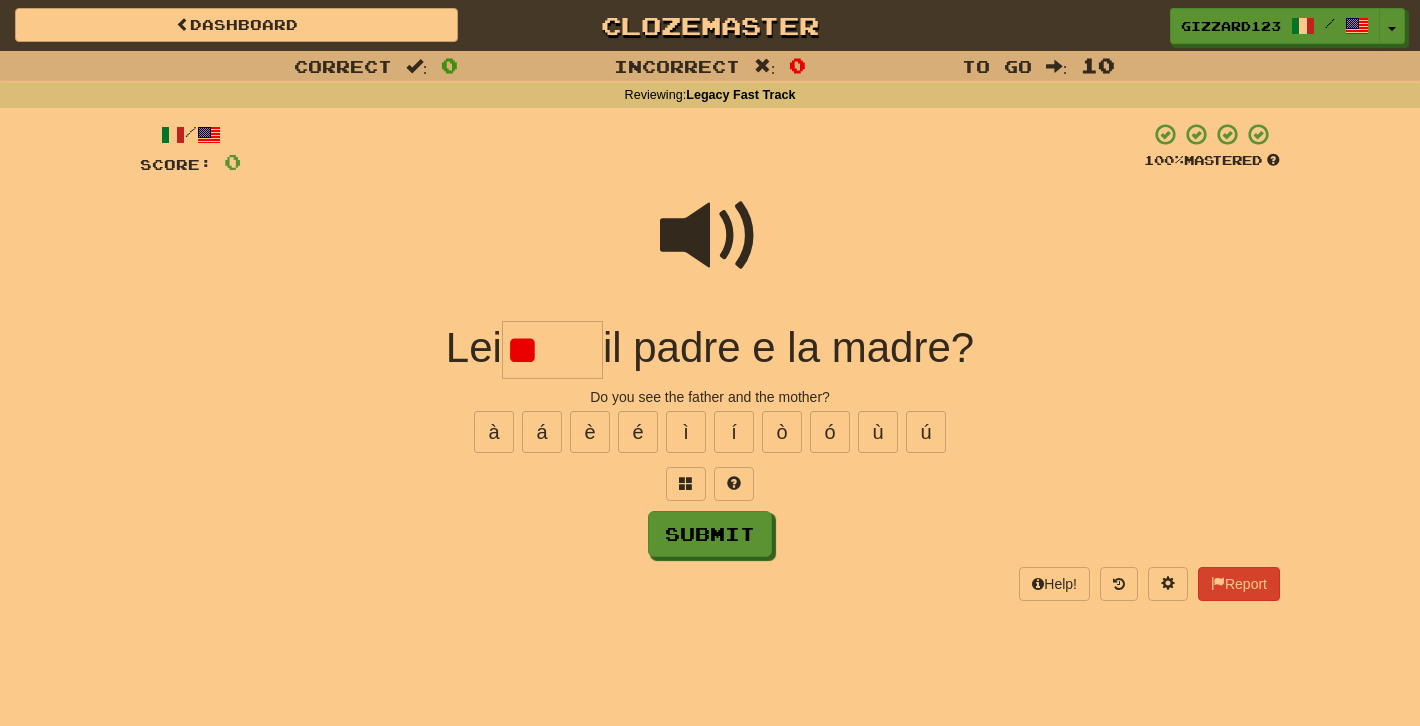 type on "*" 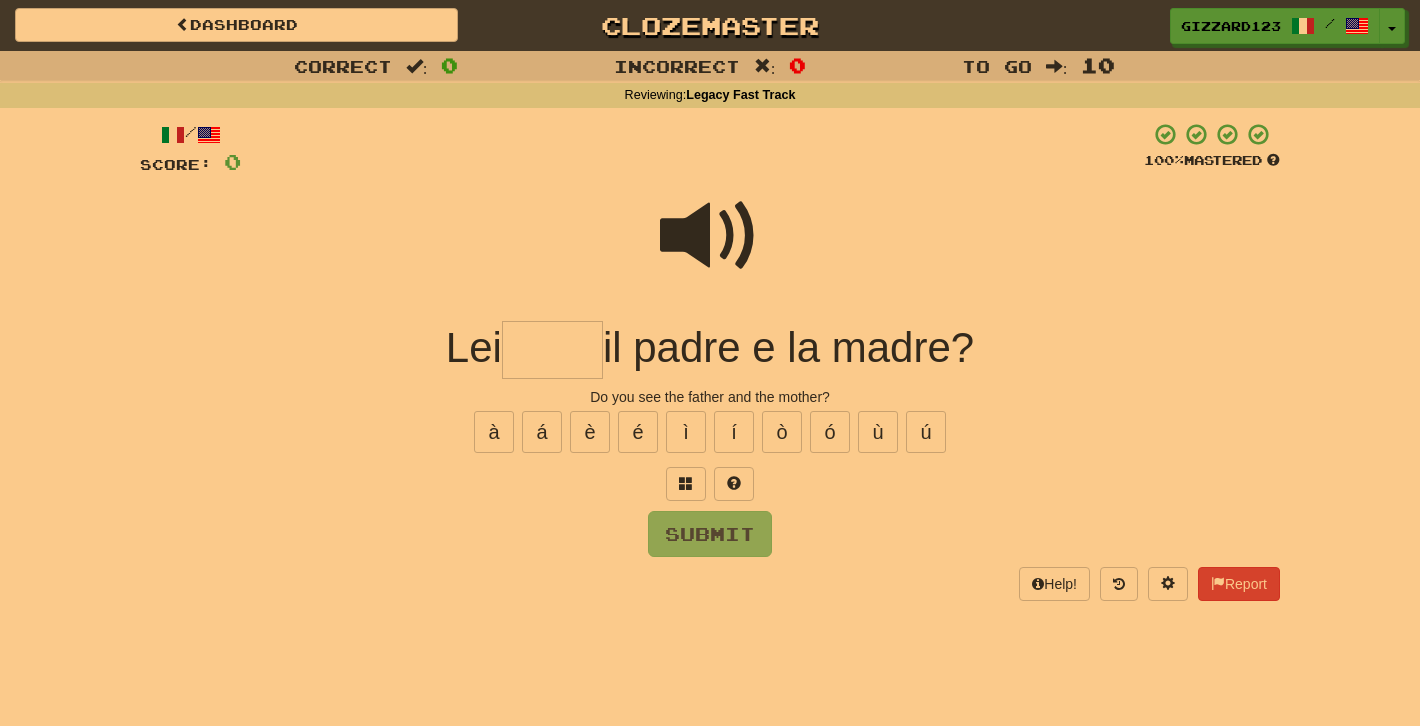 drag, startPoint x: 716, startPoint y: 232, endPoint x: 706, endPoint y: 302, distance: 70.71068 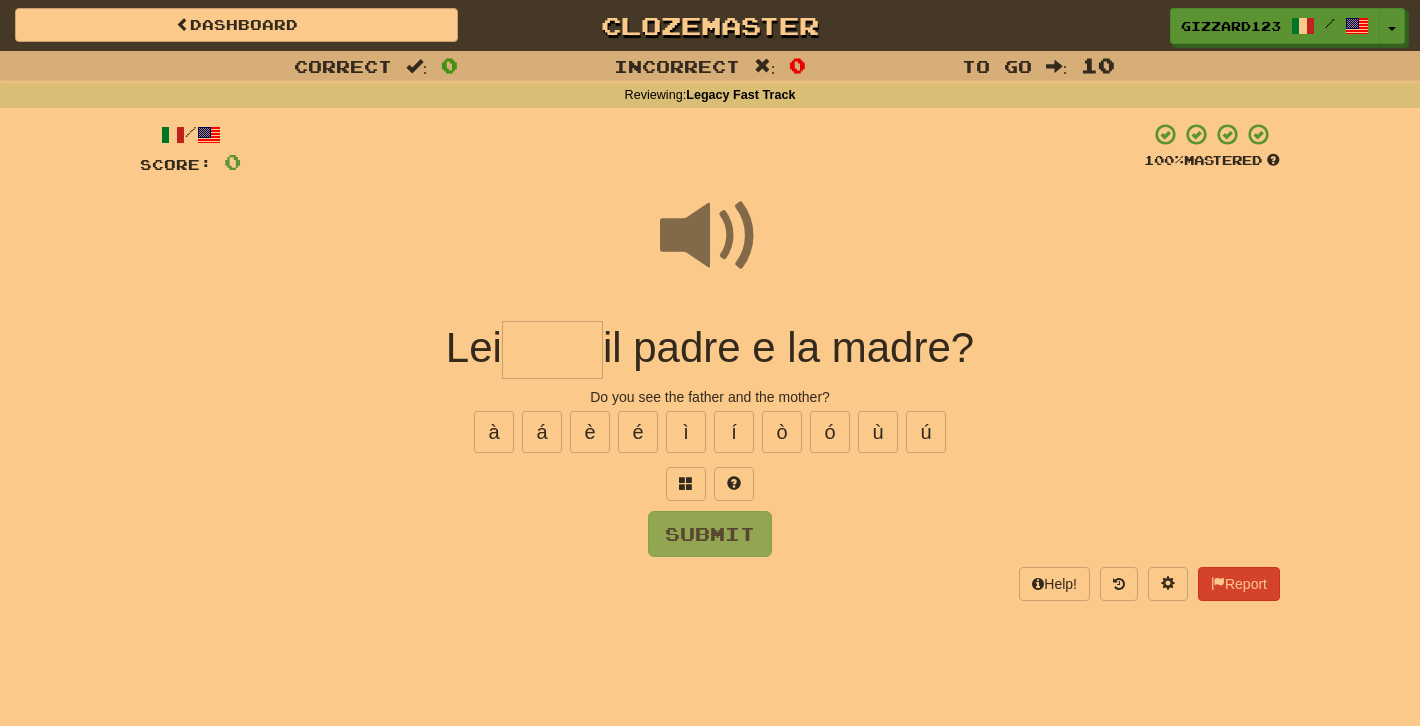 drag, startPoint x: 540, startPoint y: 364, endPoint x: 564, endPoint y: 356, distance: 25.298222 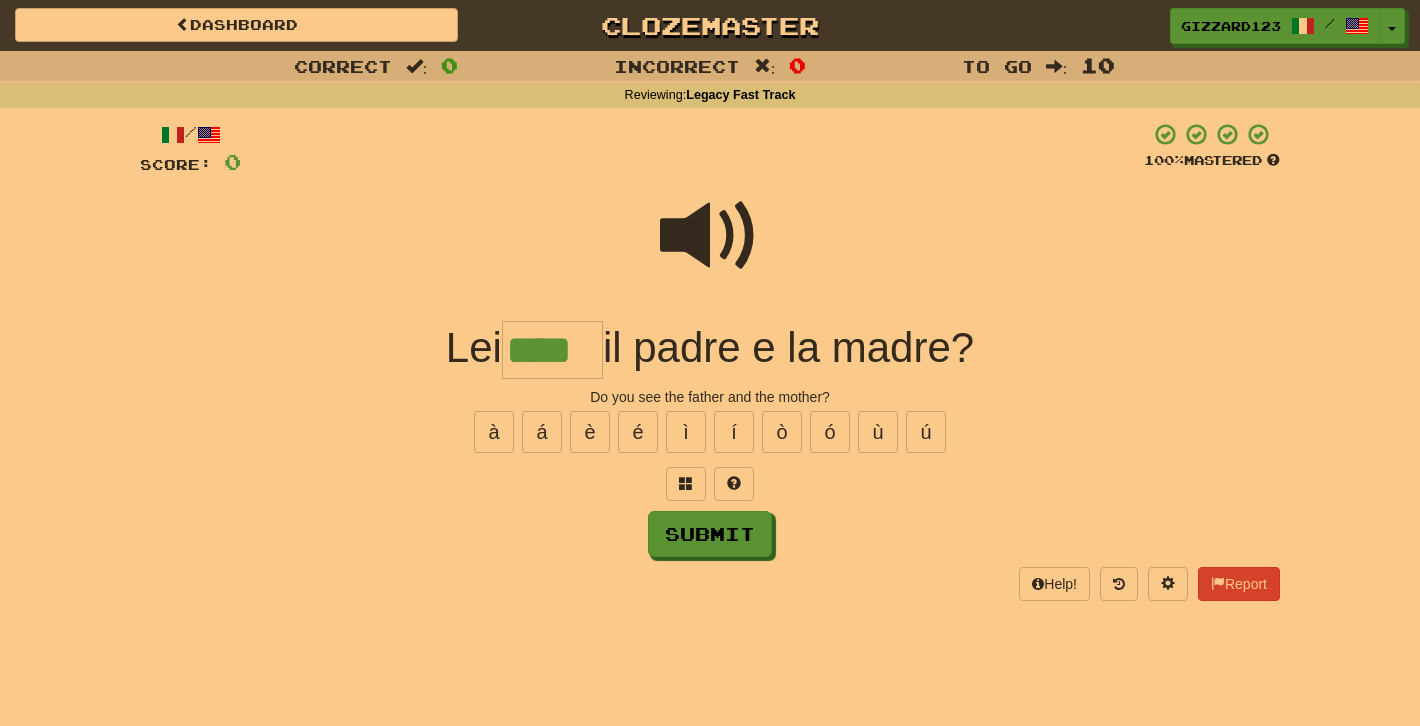 type on "****" 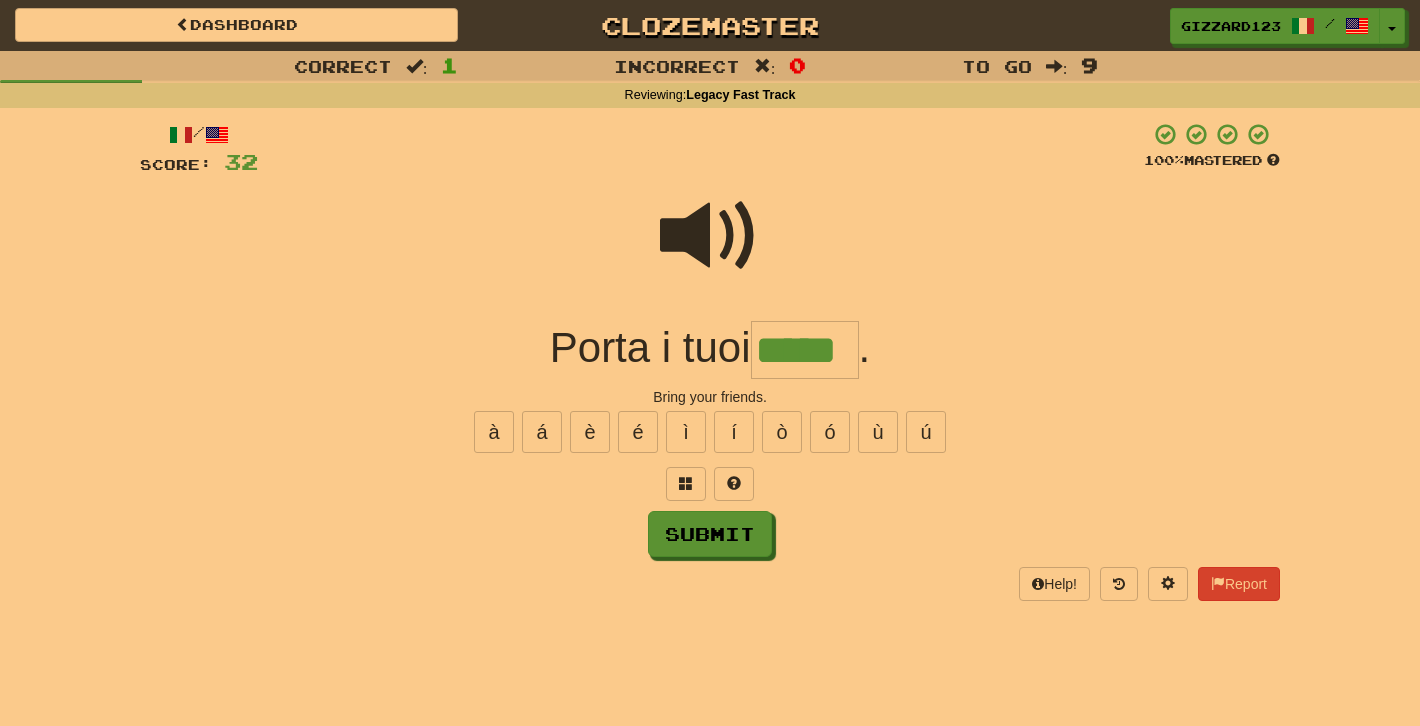 type on "*****" 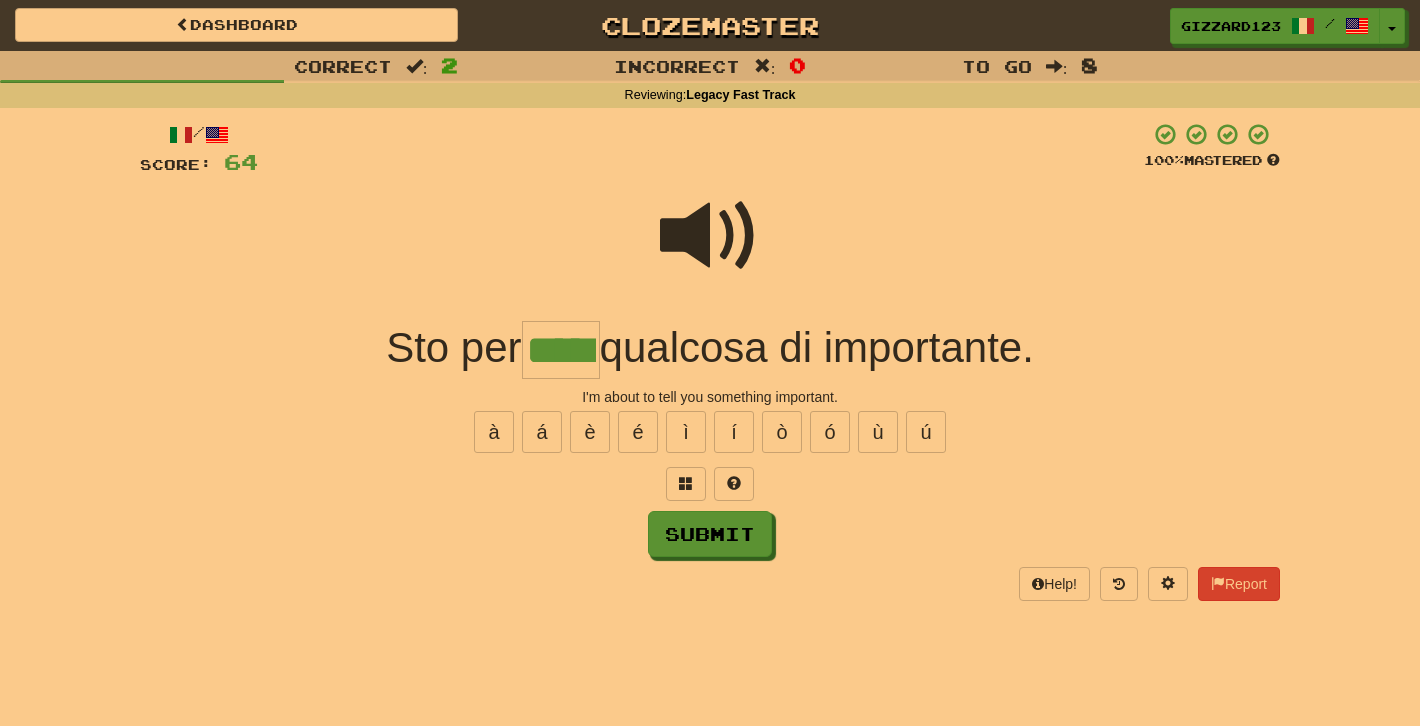 type on "*****" 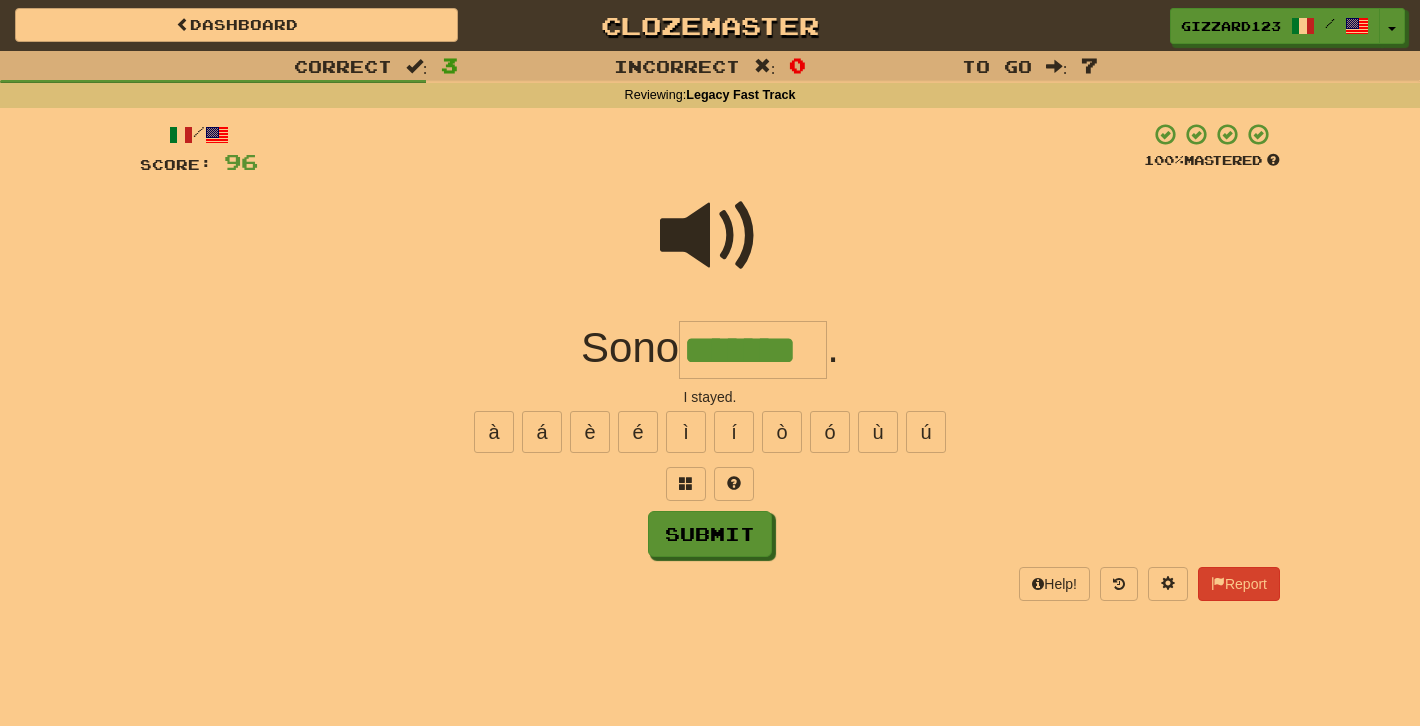 type on "*******" 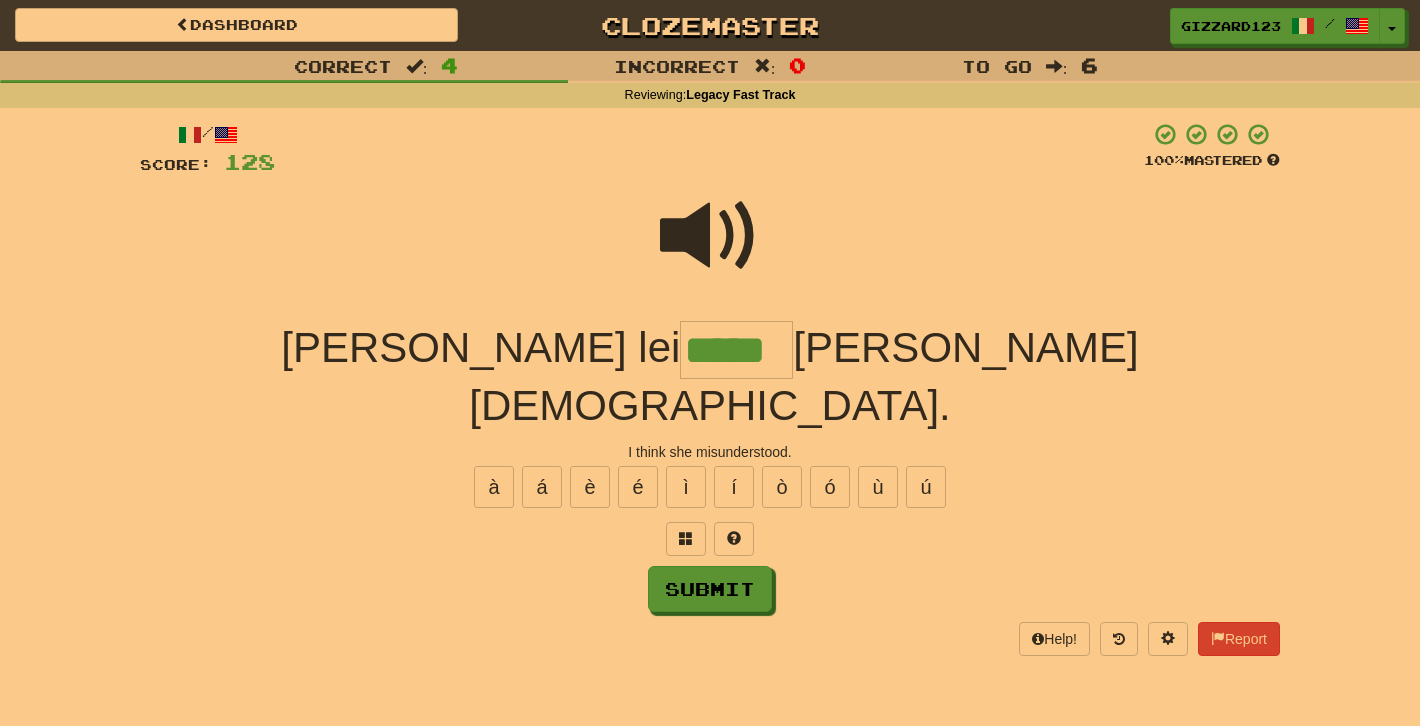 type on "*****" 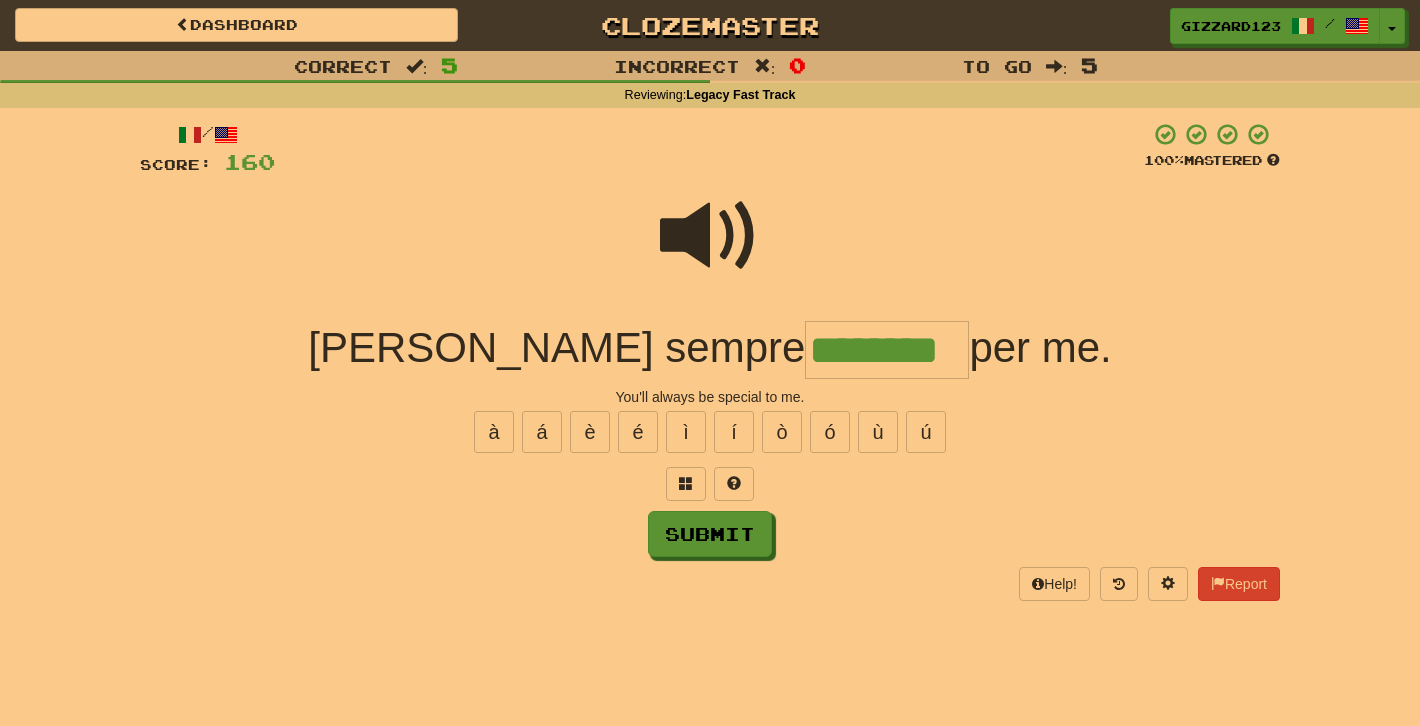 type on "********" 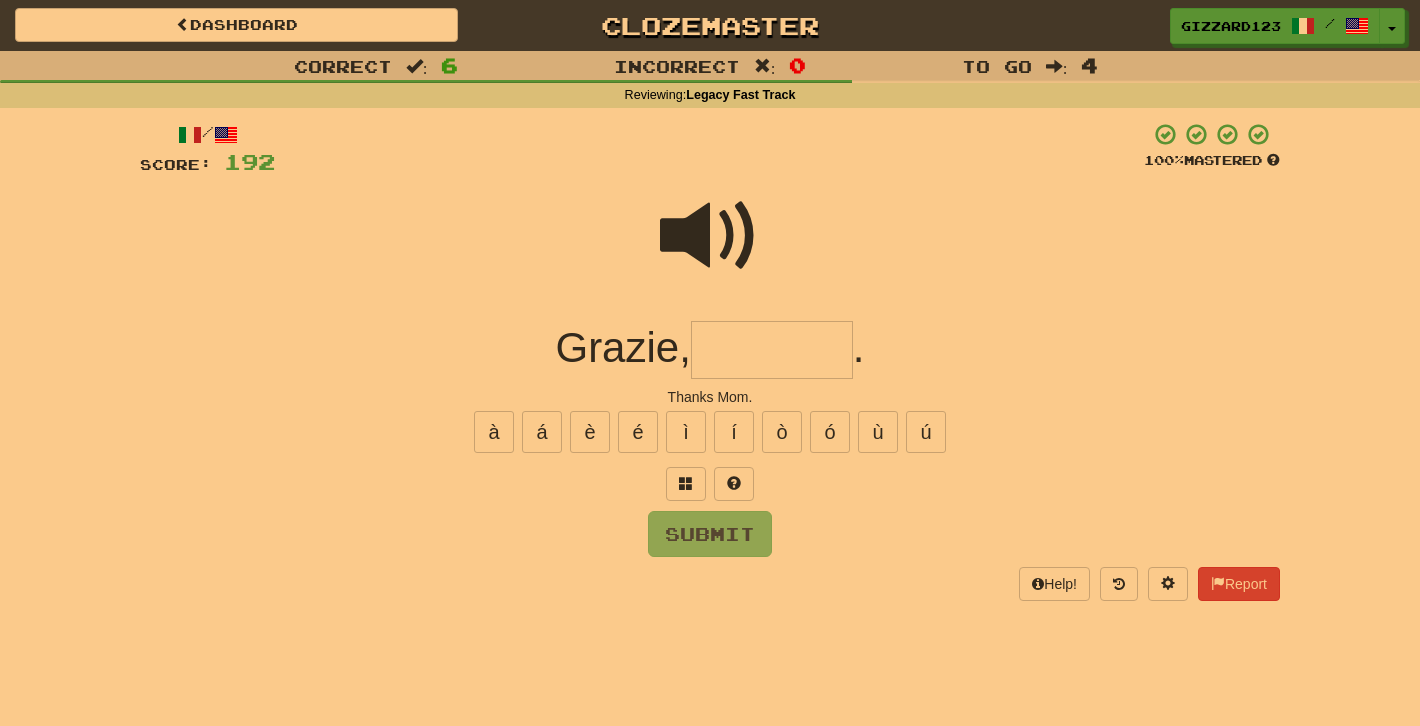 type on "*" 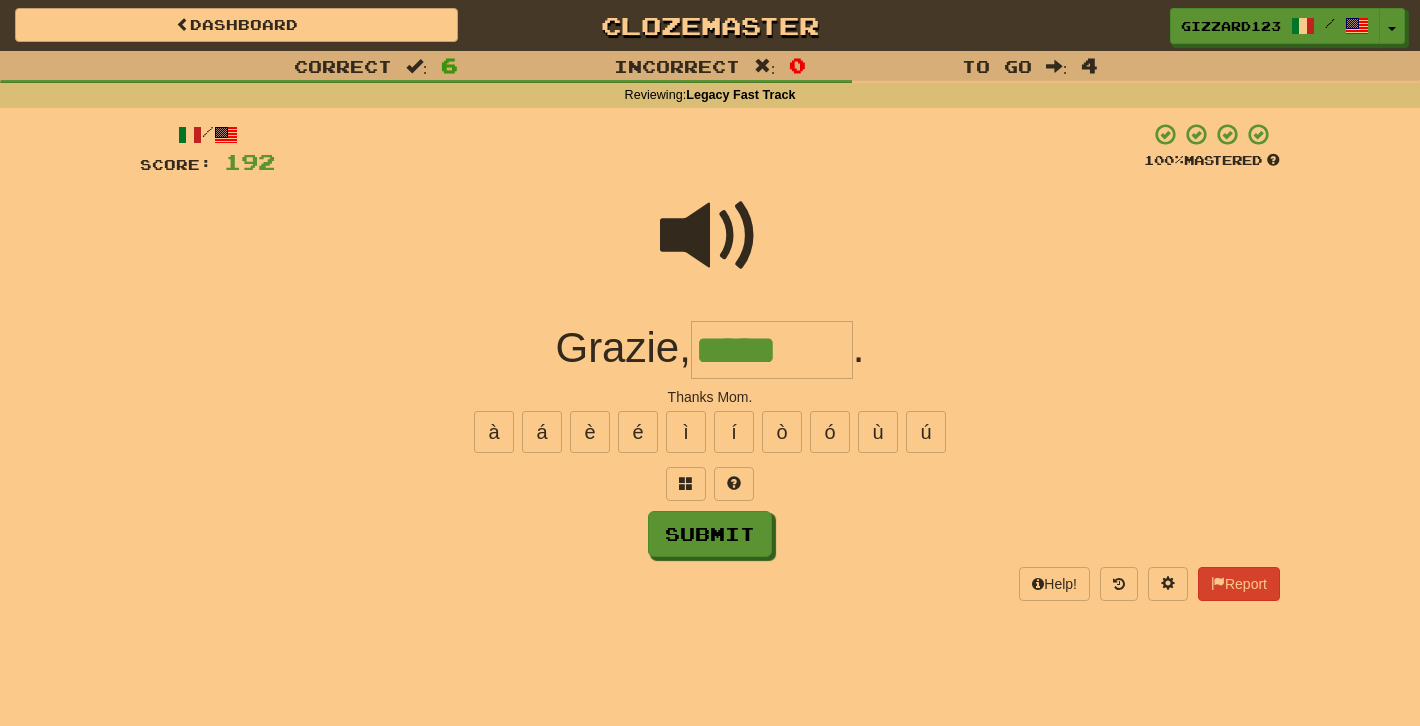 type on "*****" 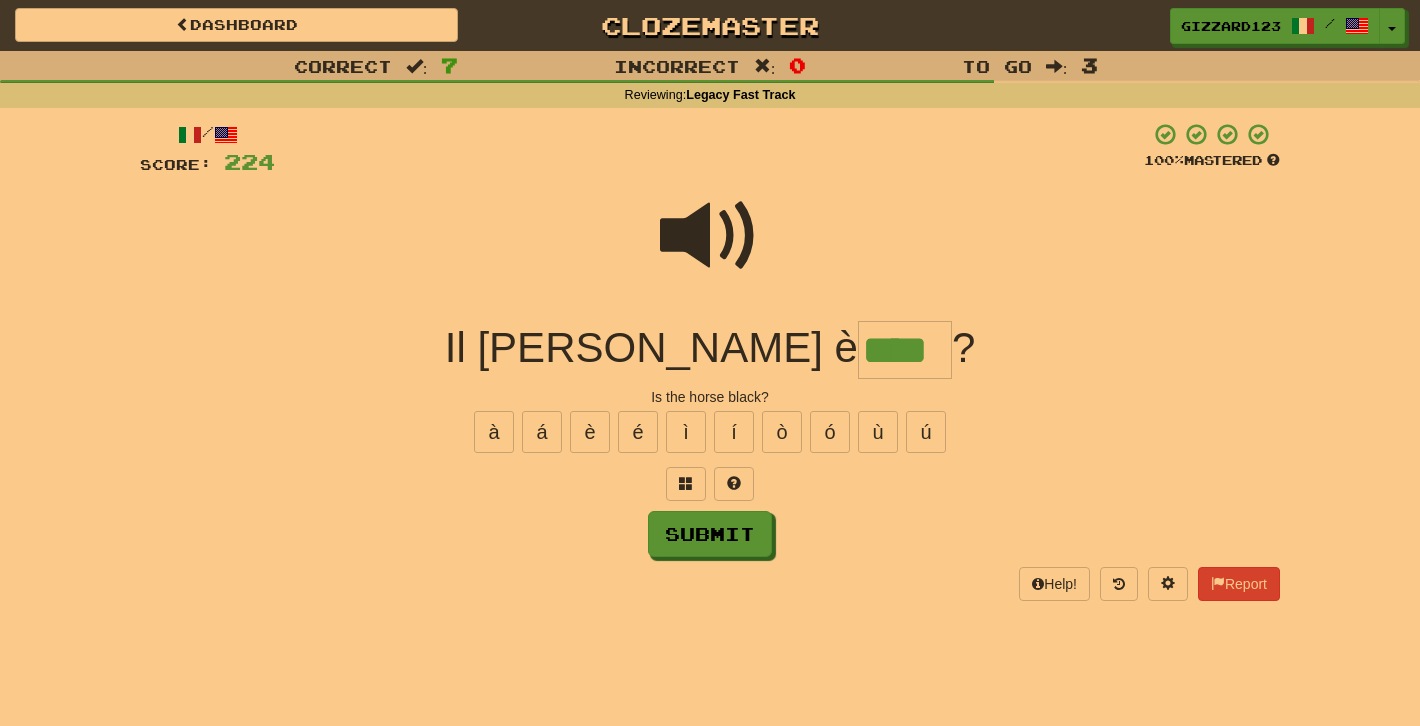 type on "****" 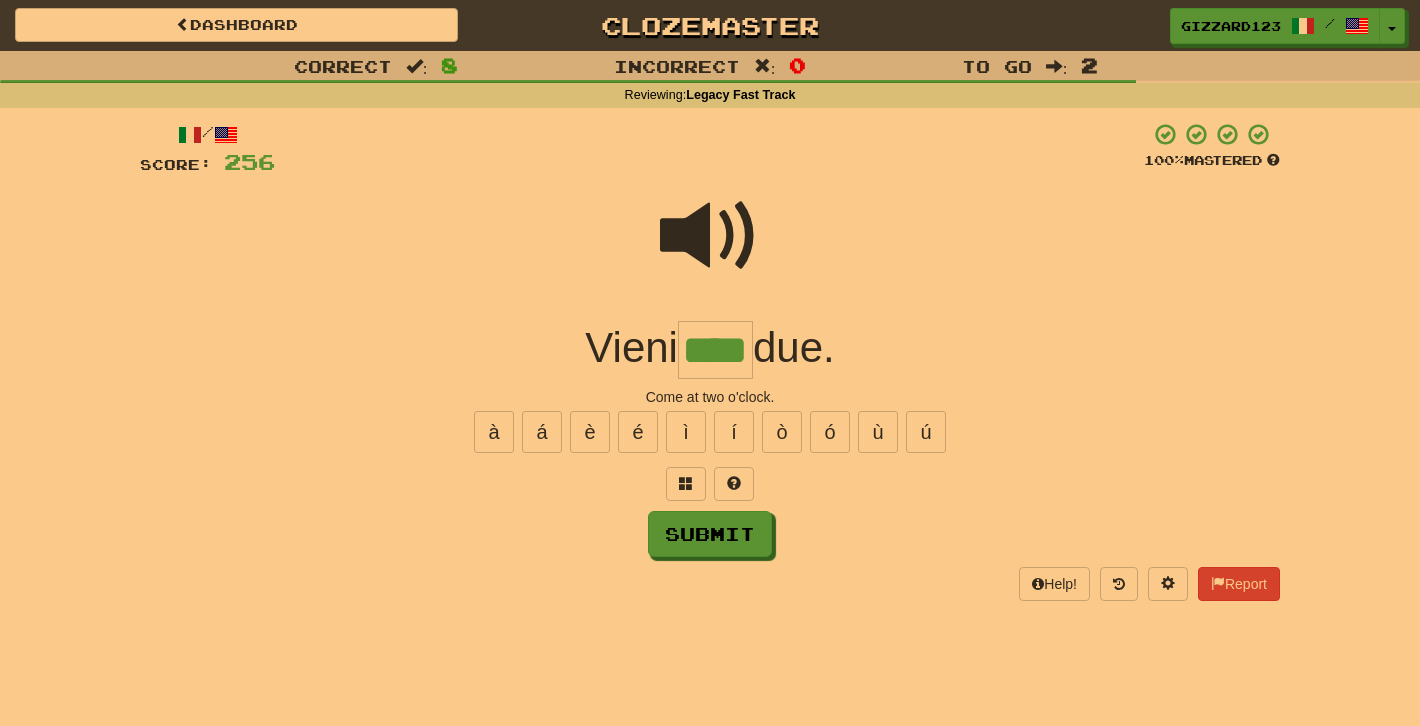 type on "****" 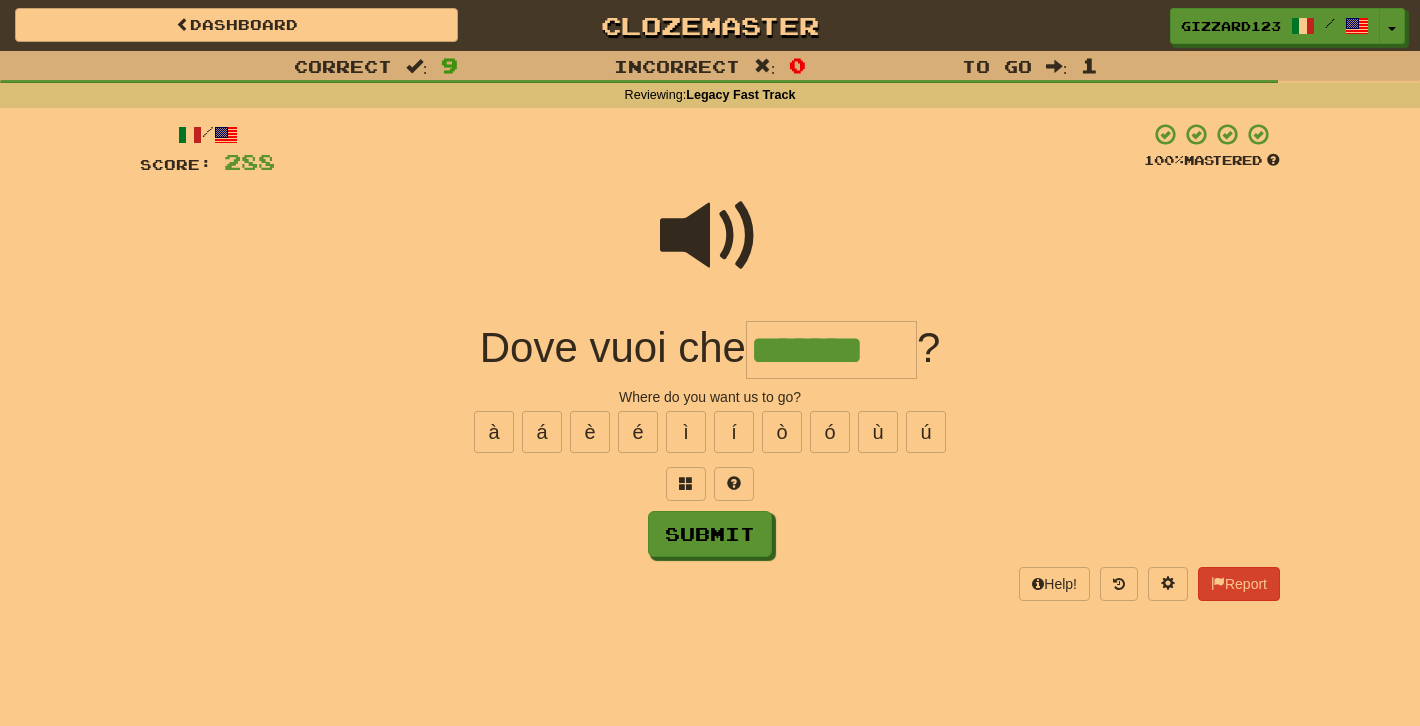 type on "*******" 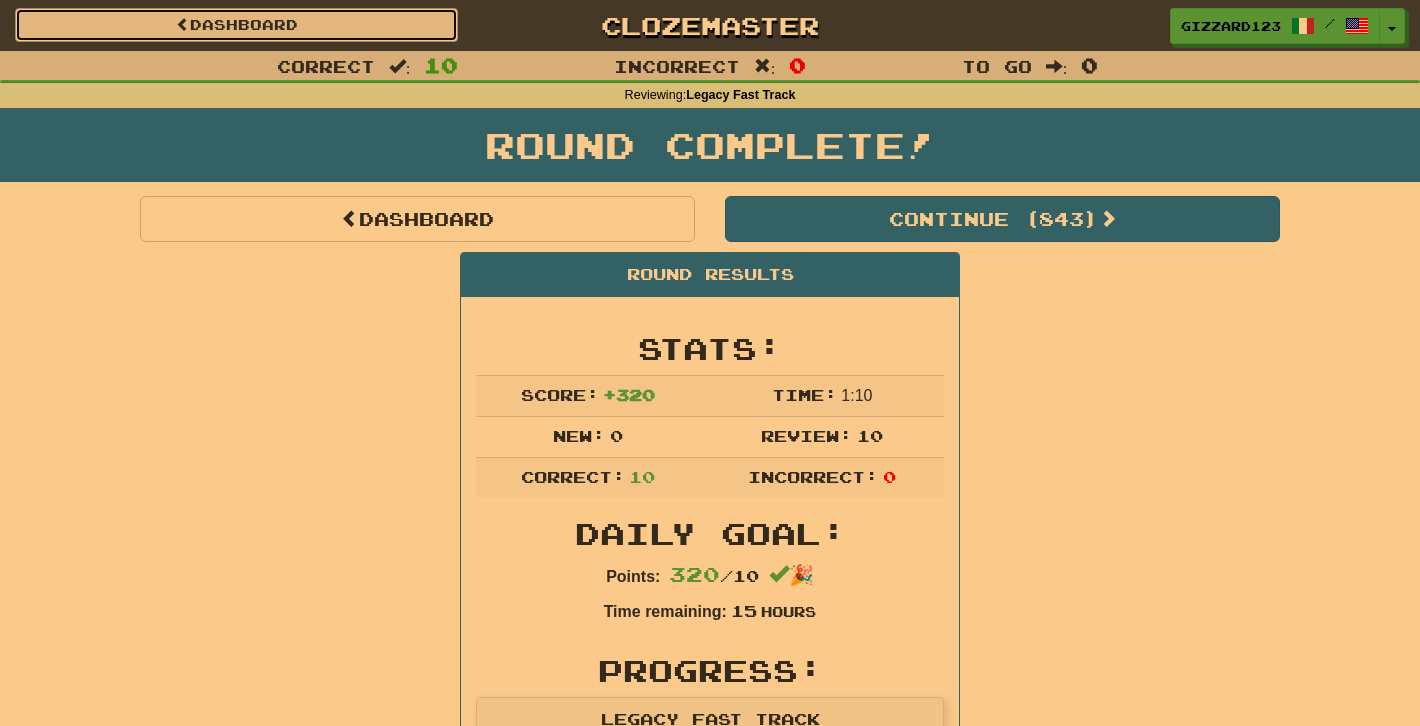 click on "Dashboard" at bounding box center [236, 25] 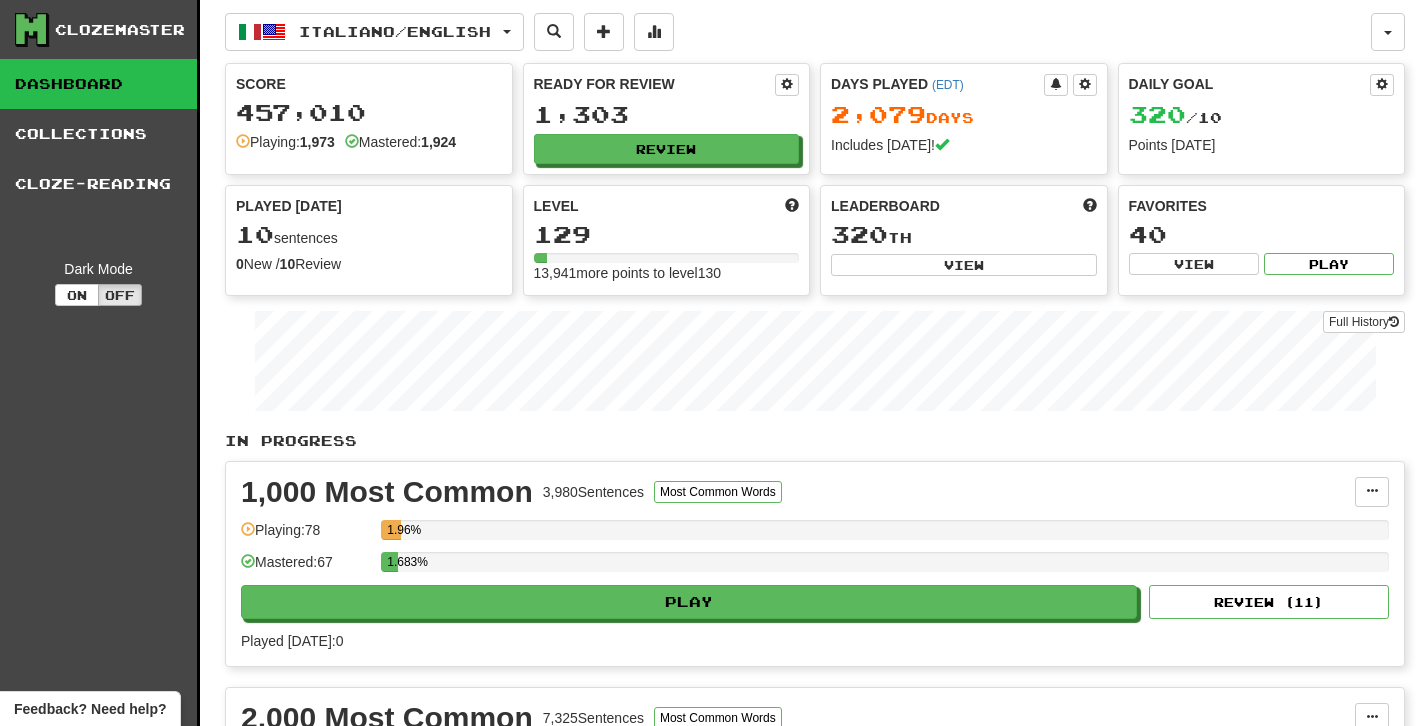 scroll, scrollTop: 0, scrollLeft: 0, axis: both 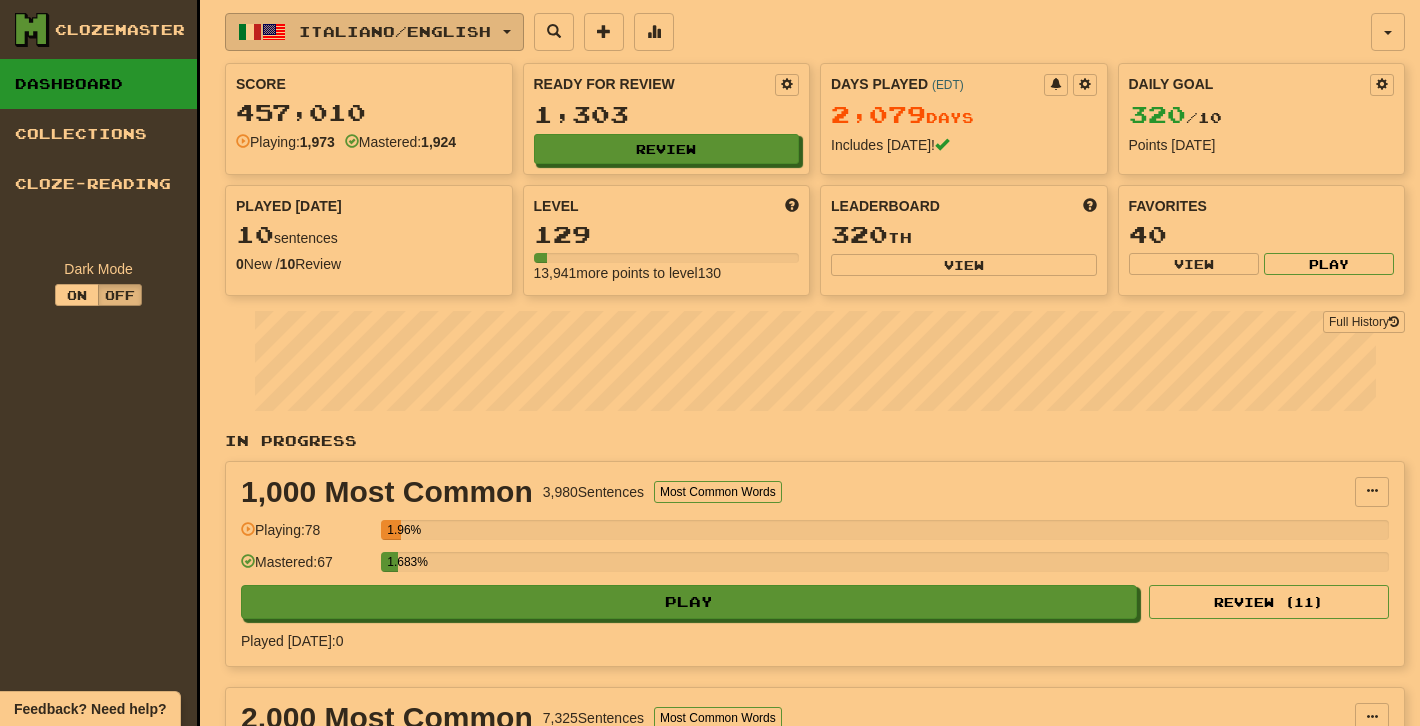 click on "Italiano  /  English" at bounding box center [395, 31] 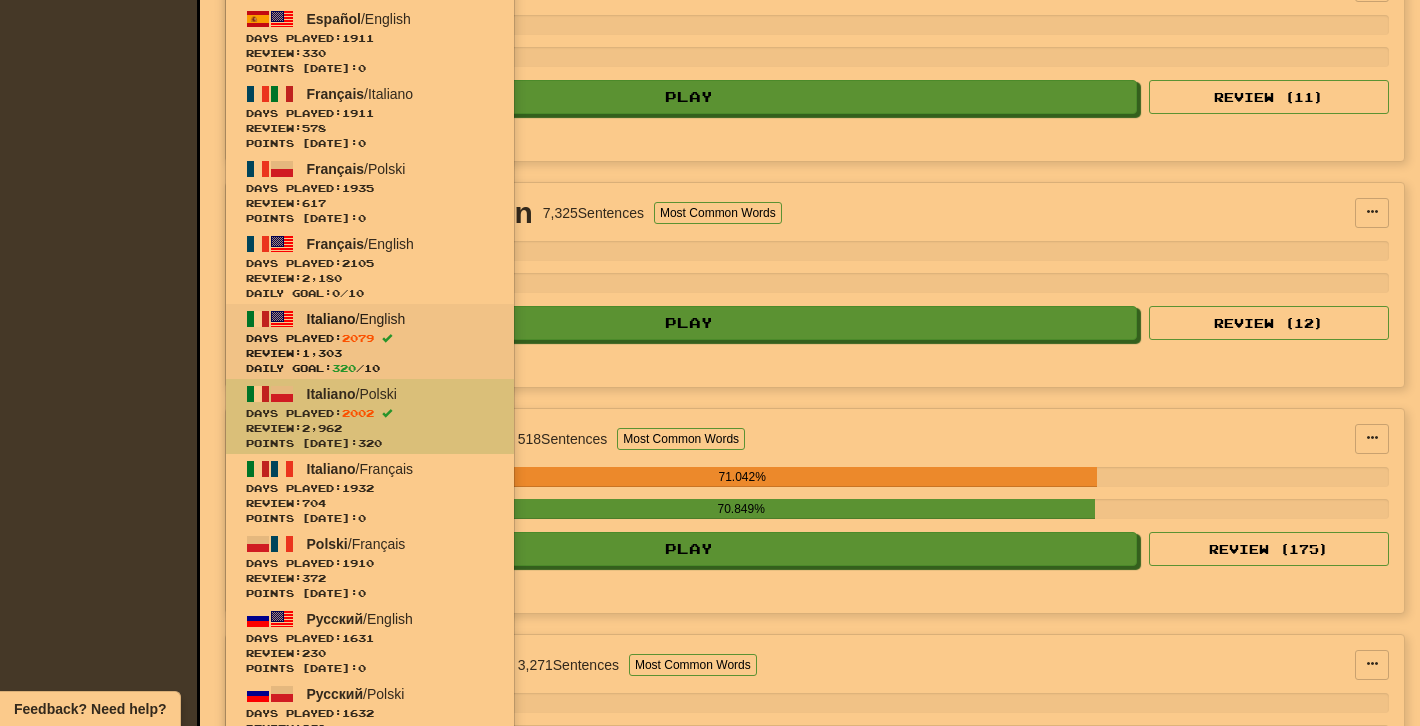 scroll, scrollTop: 533, scrollLeft: 0, axis: vertical 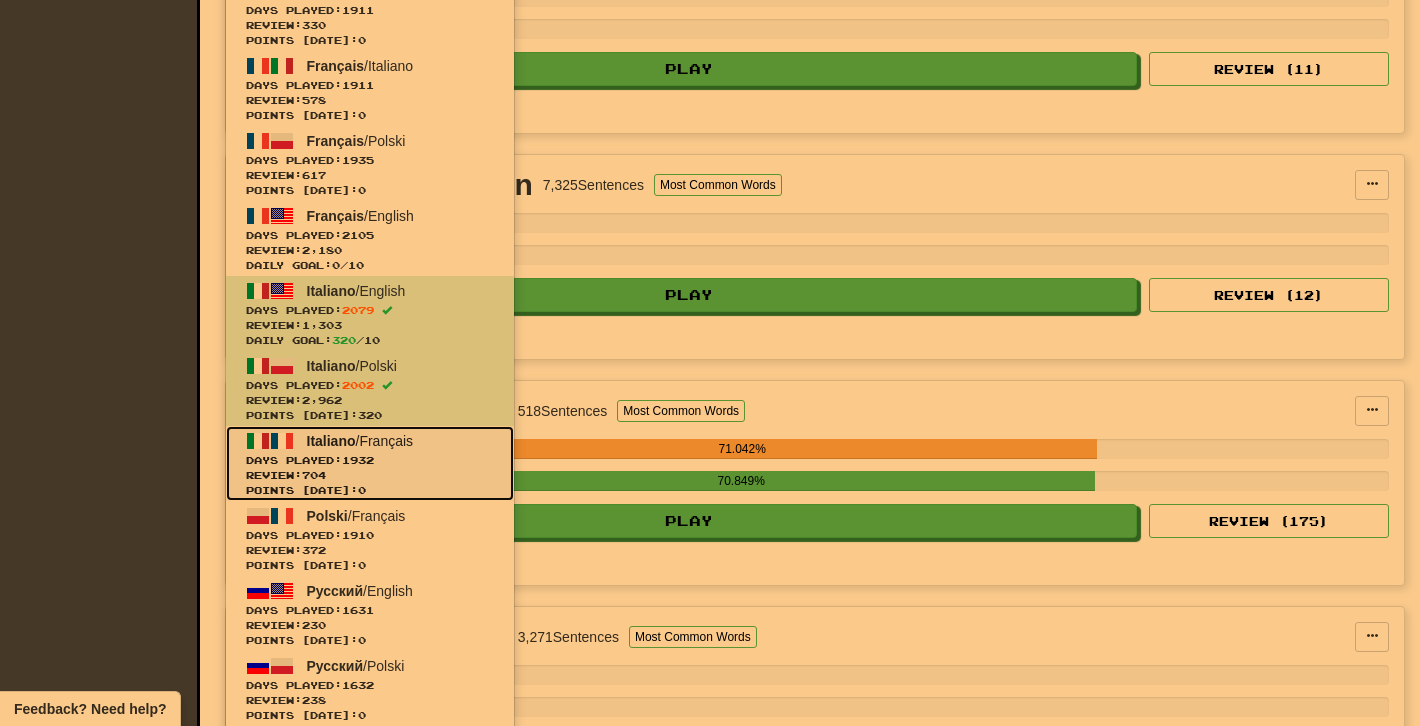 click on "Days Played:  1932" at bounding box center [370, 460] 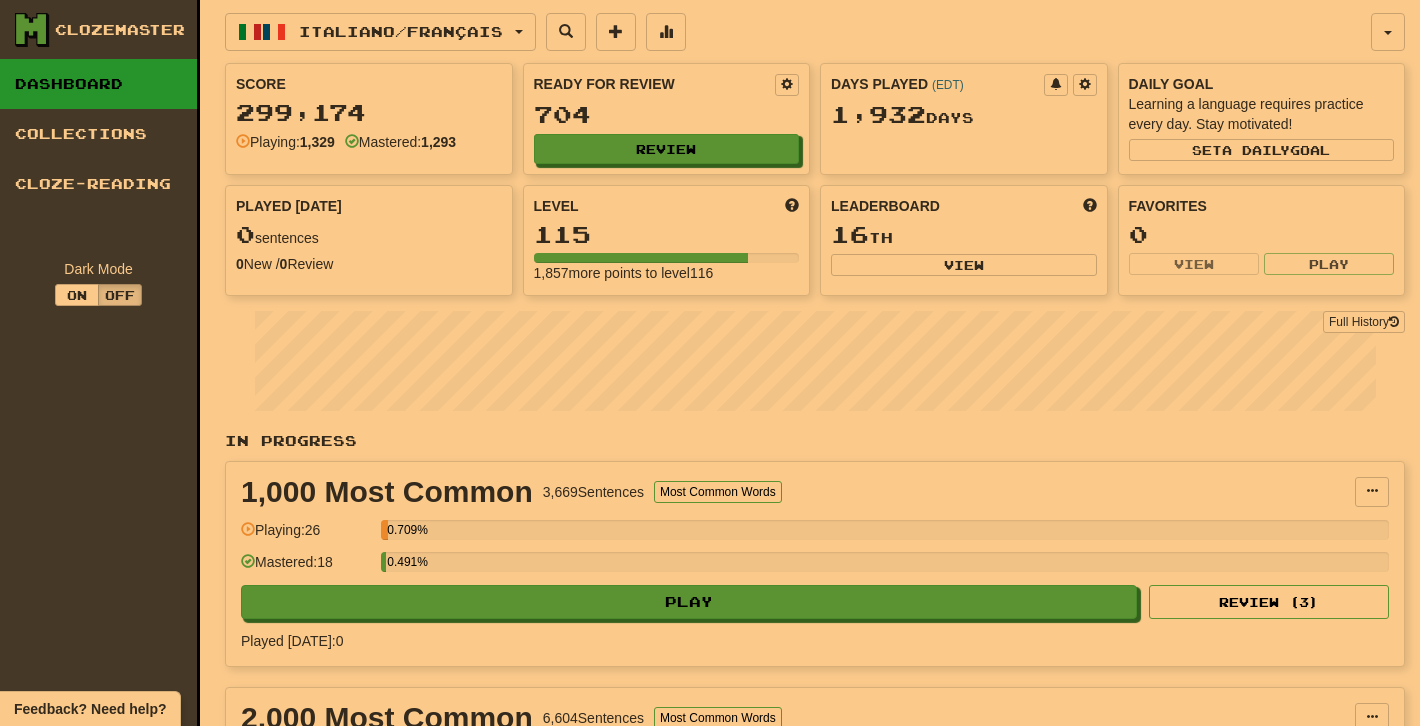 scroll, scrollTop: 0, scrollLeft: 0, axis: both 